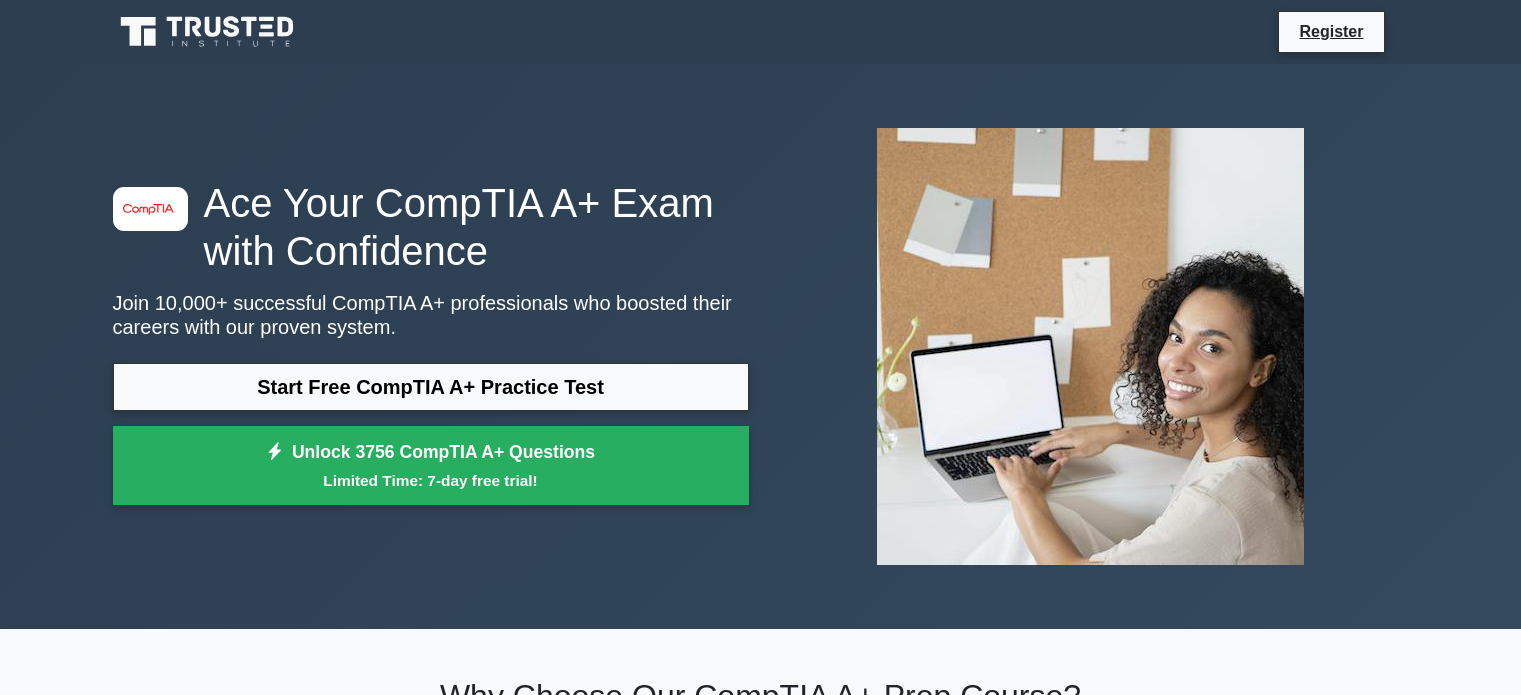 scroll, scrollTop: 0, scrollLeft: 0, axis: both 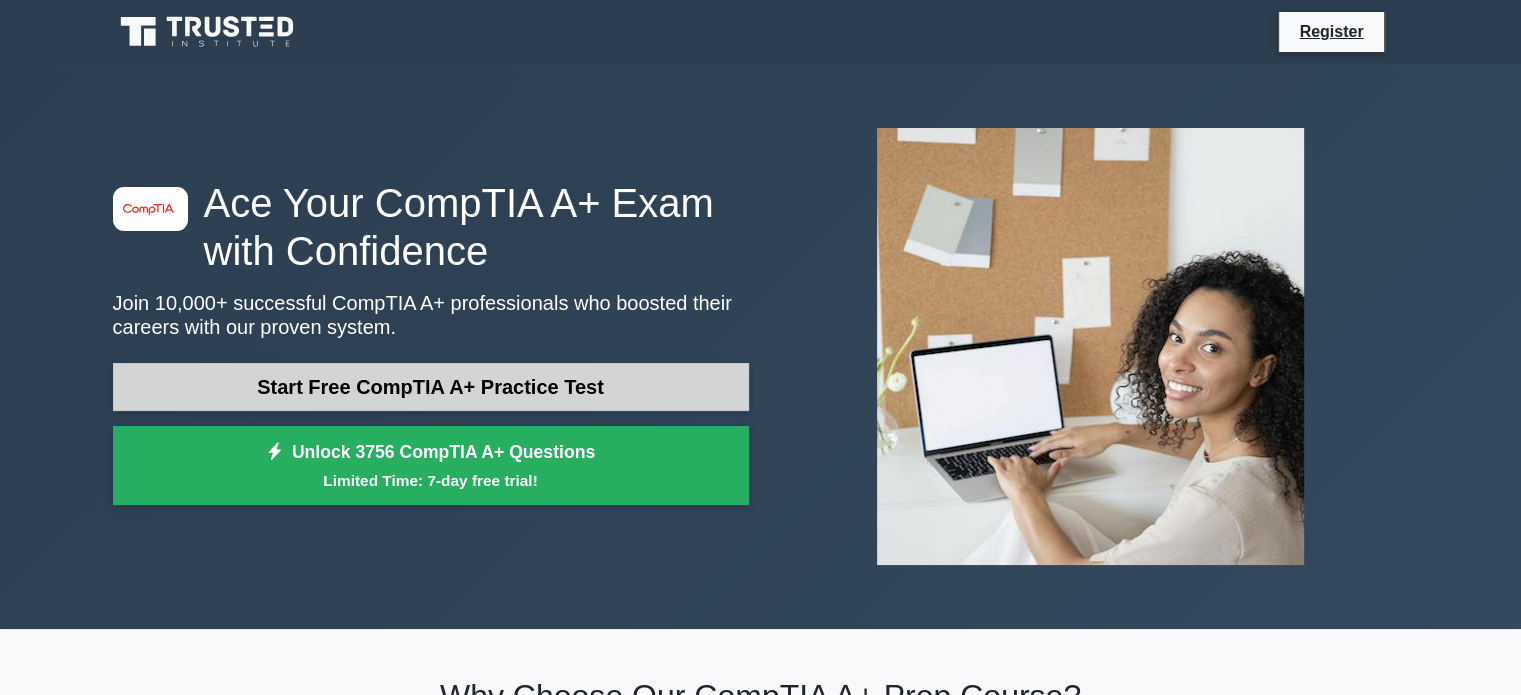 click on "Start Free CompTIA A+ Practice Test" at bounding box center (431, 387) 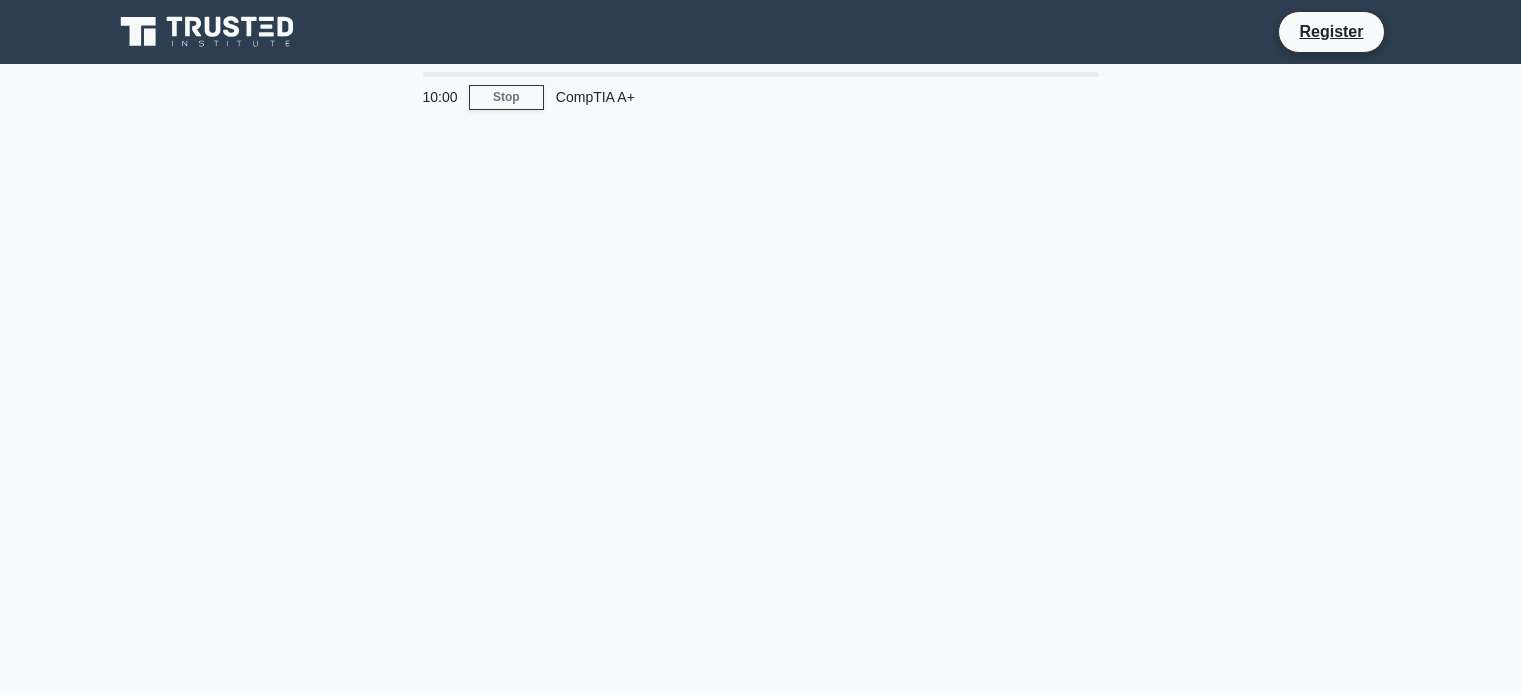 scroll, scrollTop: 0, scrollLeft: 0, axis: both 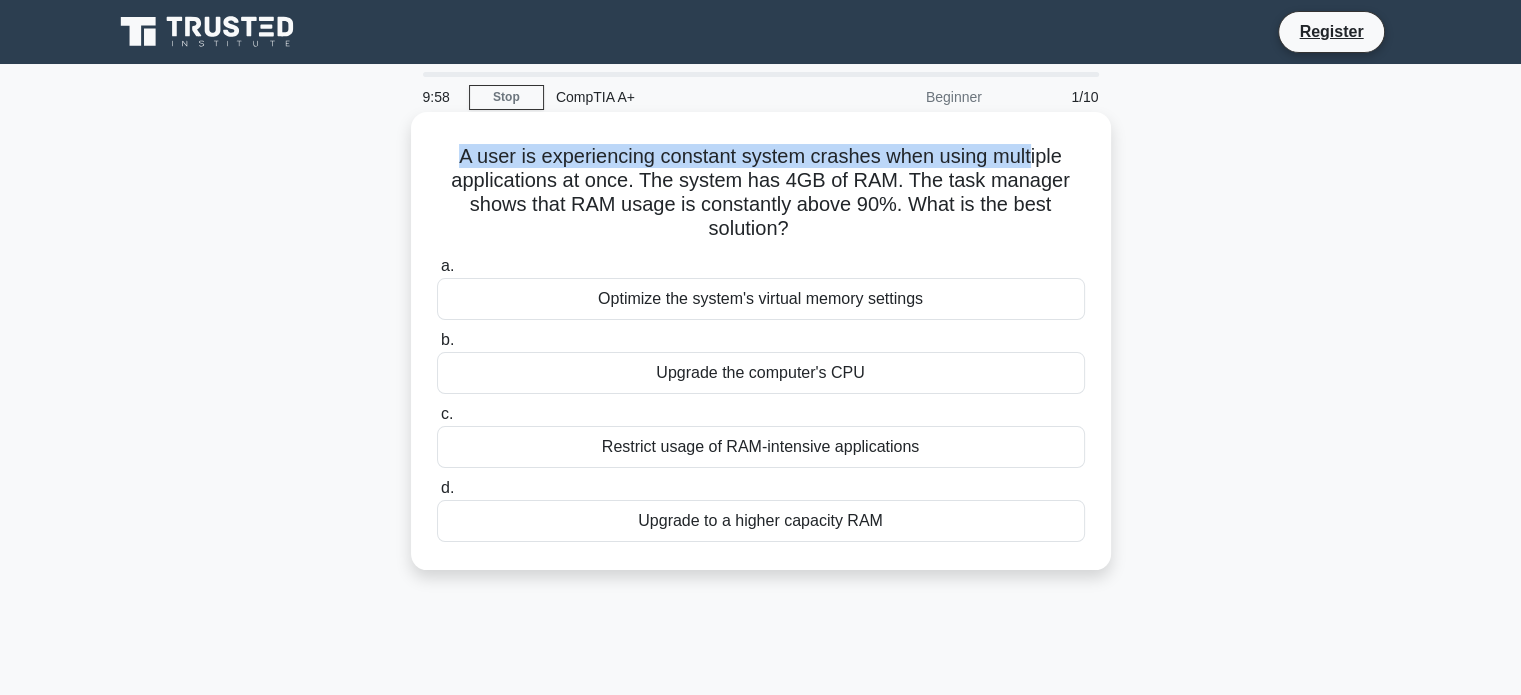 drag, startPoint x: 446, startPoint y: 159, endPoint x: 1034, endPoint y: 170, distance: 588.1029 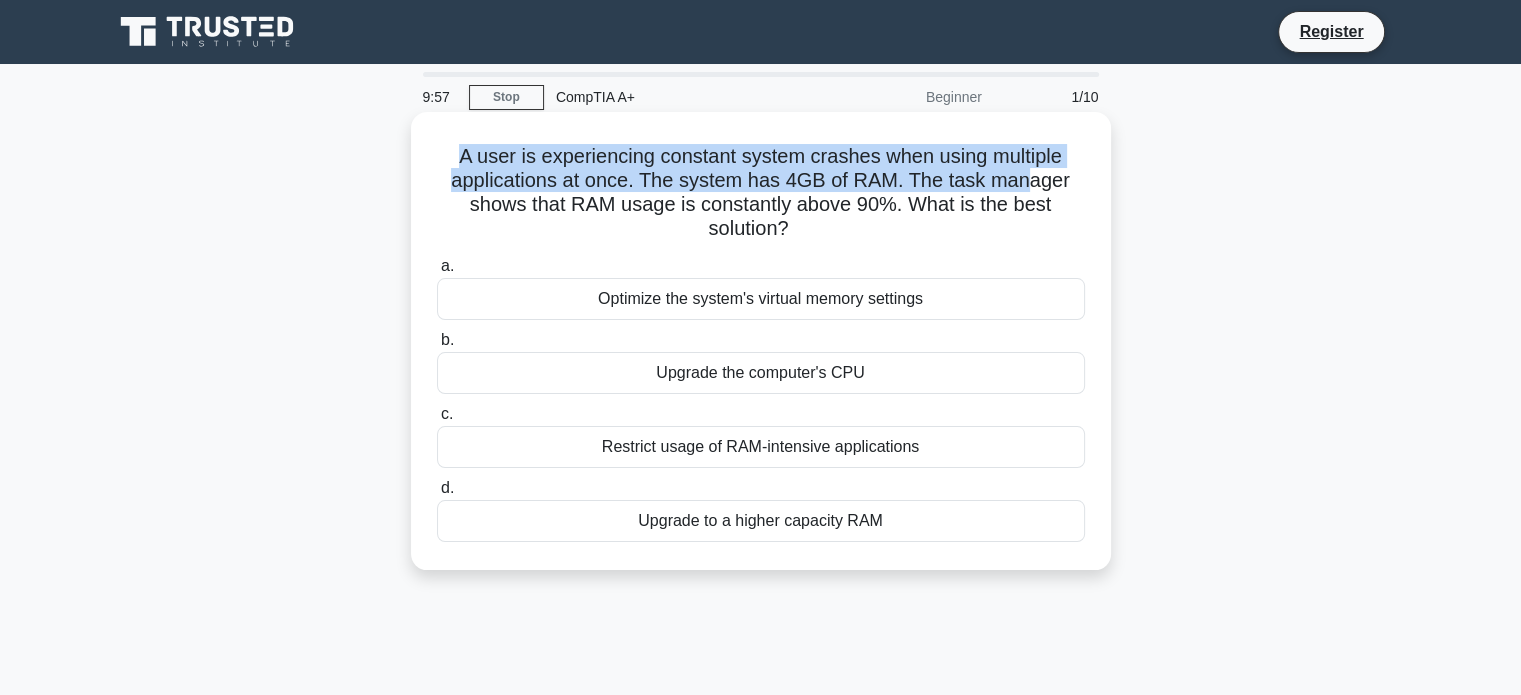 click on "A user is experiencing constant system crashes when using multiple applications at once. The system has 4GB of RAM. The task manager shows that RAM usage is constantly above 90%. What is the best solution?
.spinner_0XTQ{transform-origin:center;animation:spinner_y6GP .75s linear infinite}@keyframes spinner_y6GP{100%{transform:rotate(360deg)}}" at bounding box center (761, 193) 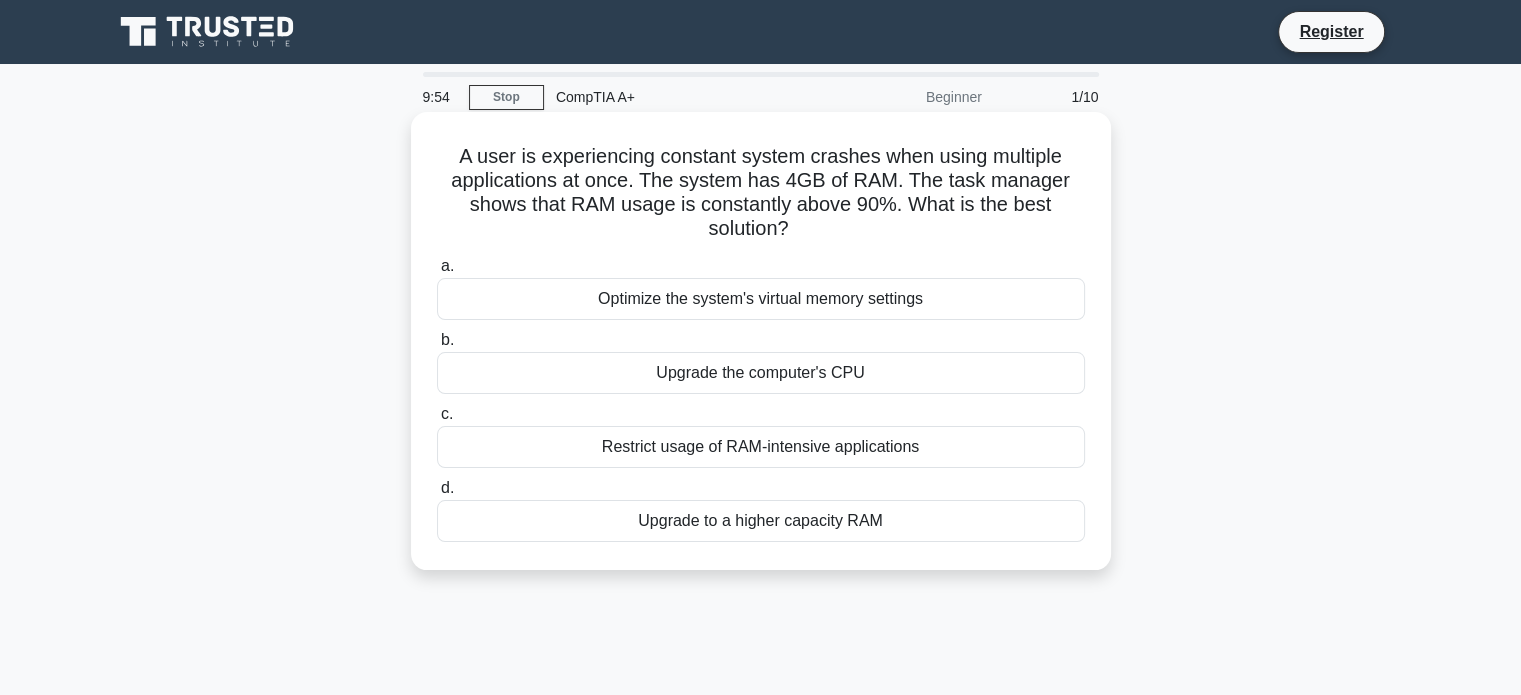drag, startPoint x: 472, startPoint y: 208, endPoint x: 984, endPoint y: 223, distance: 512.21967 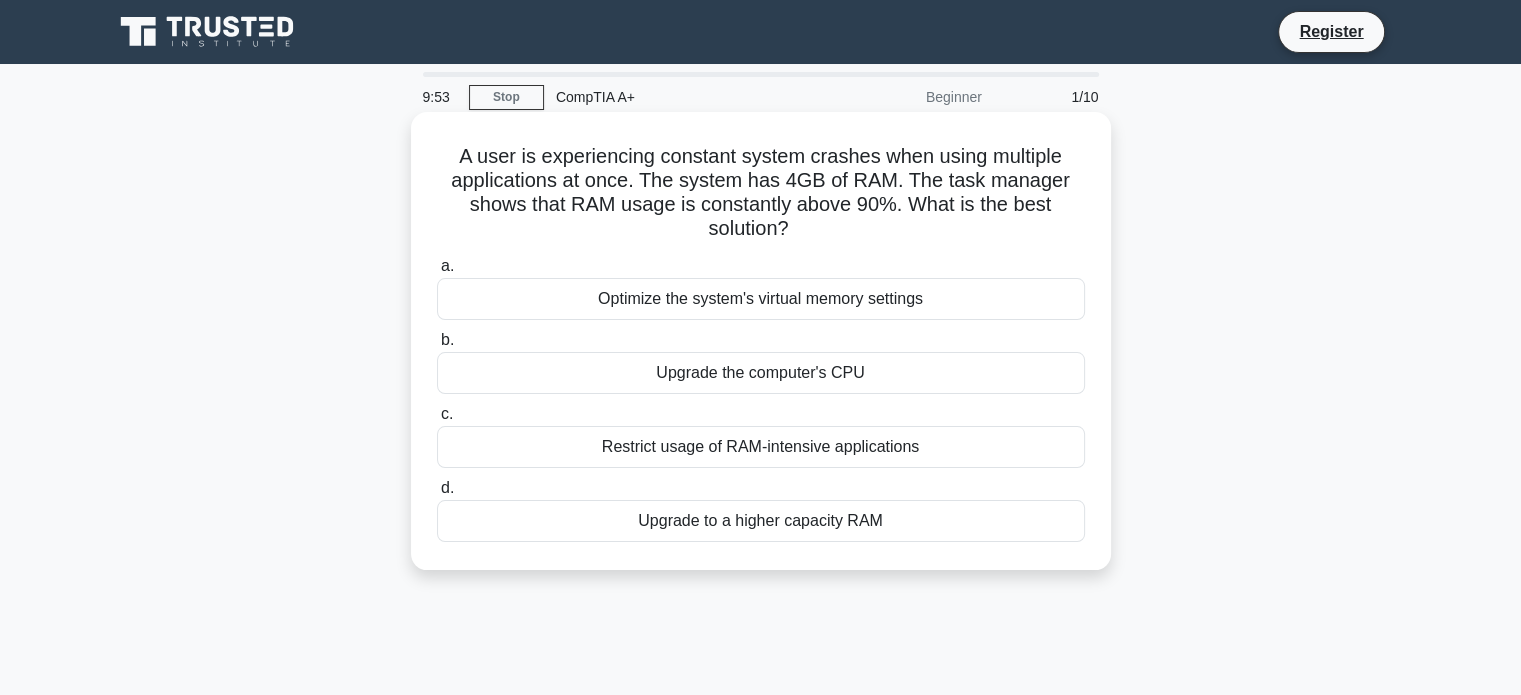 click on "A user is experiencing constant system crashes when using multiple applications at once. The system has 4GB of RAM. The task manager shows that RAM usage is constantly above 90%. What is the best solution?
.spinner_0XTQ{transform-origin:center;animation:spinner_y6GP .75s linear infinite}@keyframes spinner_y6GP{100%{transform:rotate(360deg)}}" at bounding box center [761, 193] 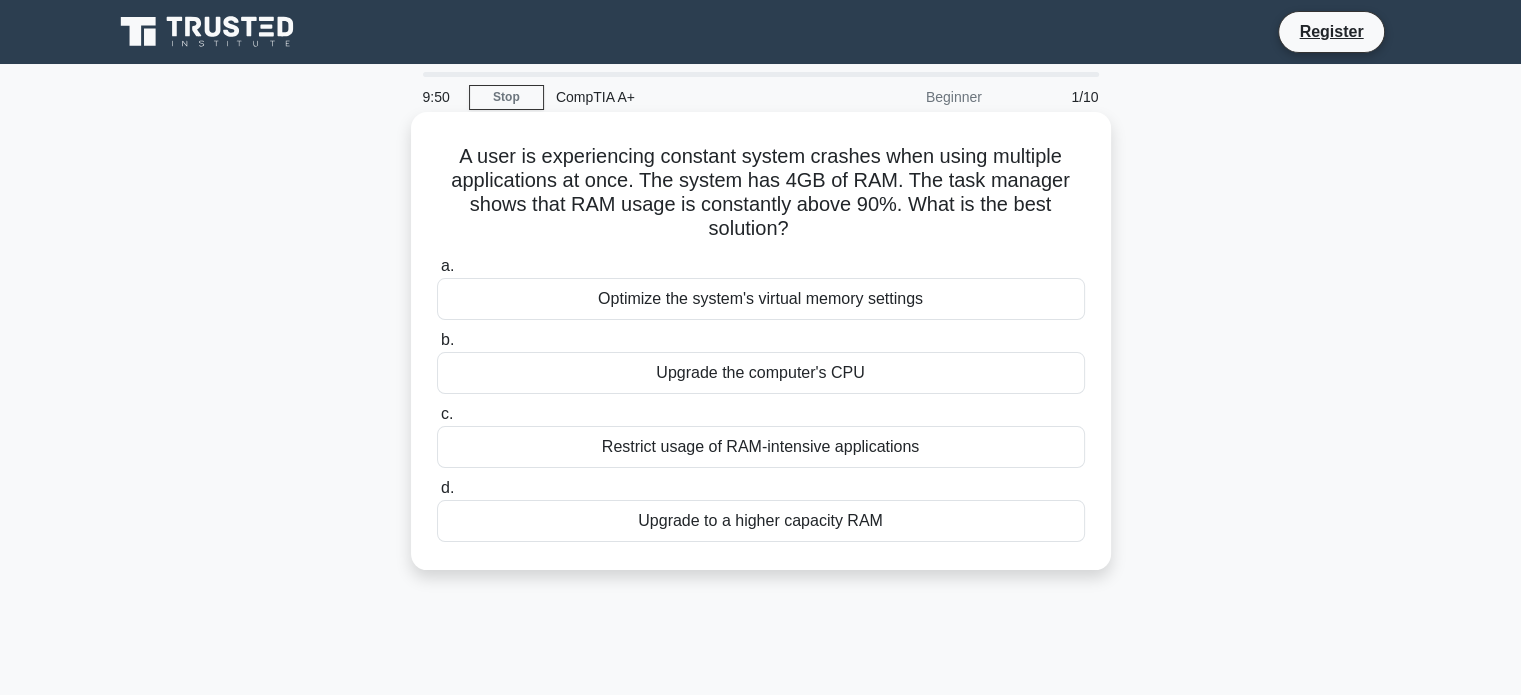 click on "Upgrade to a higher capacity RAM" at bounding box center [761, 521] 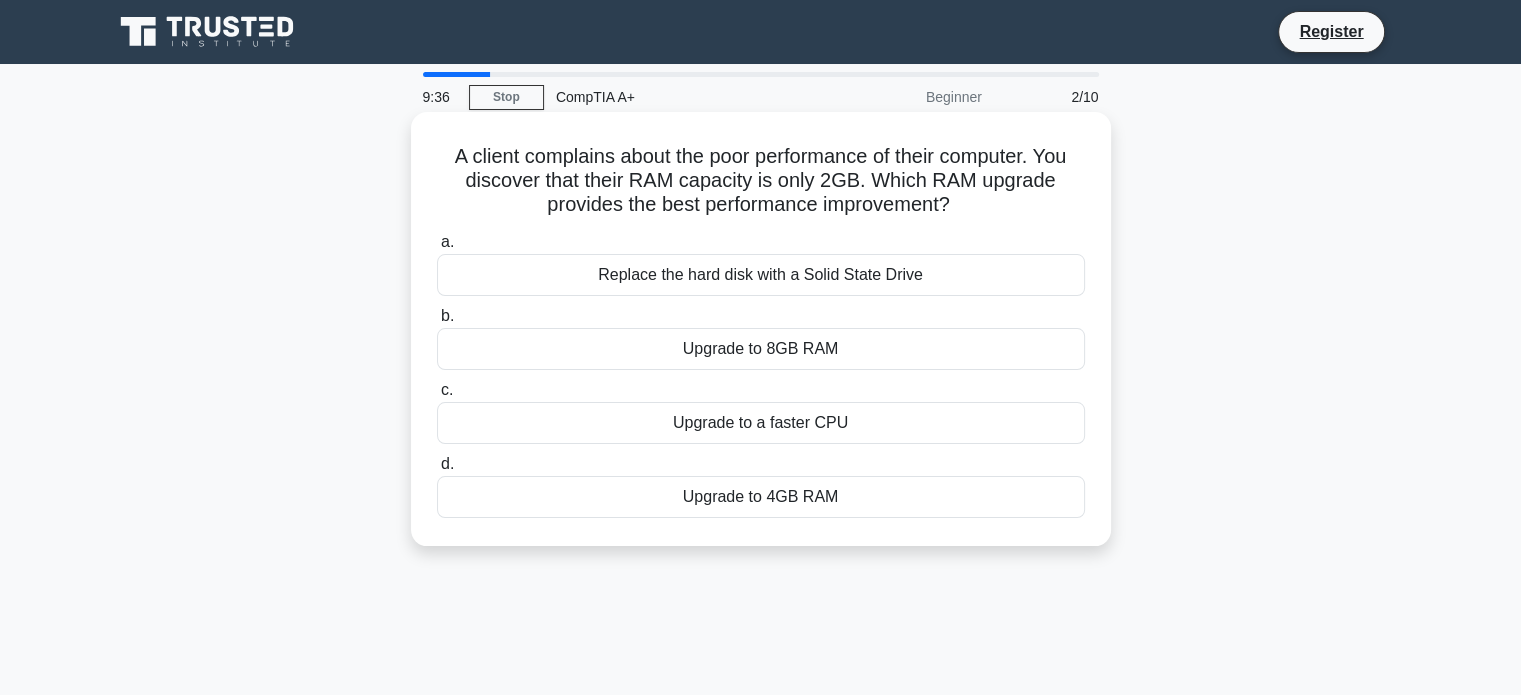 click on "Upgrade to 8GB RAM" at bounding box center (761, 349) 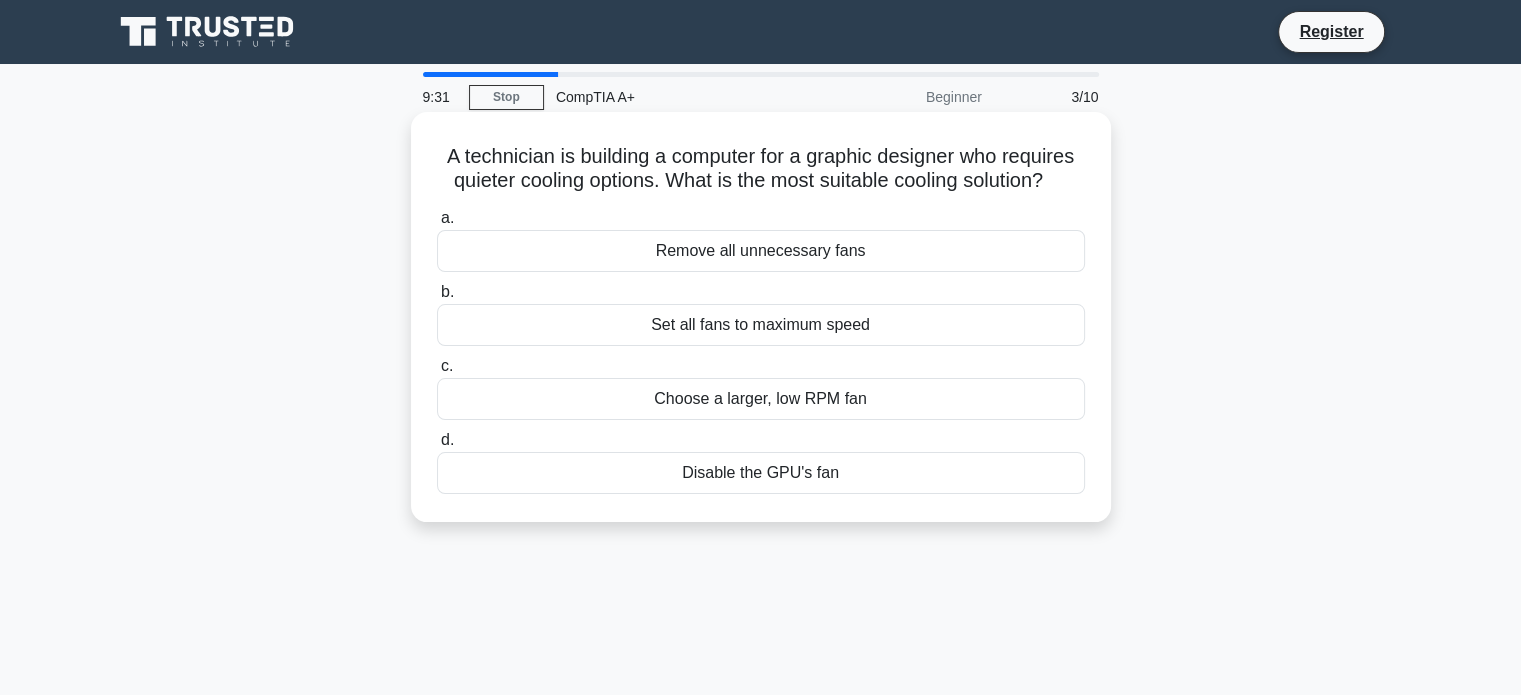 drag, startPoint x: 432, startPoint y: 194, endPoint x: 1062, endPoint y: 179, distance: 630.1785 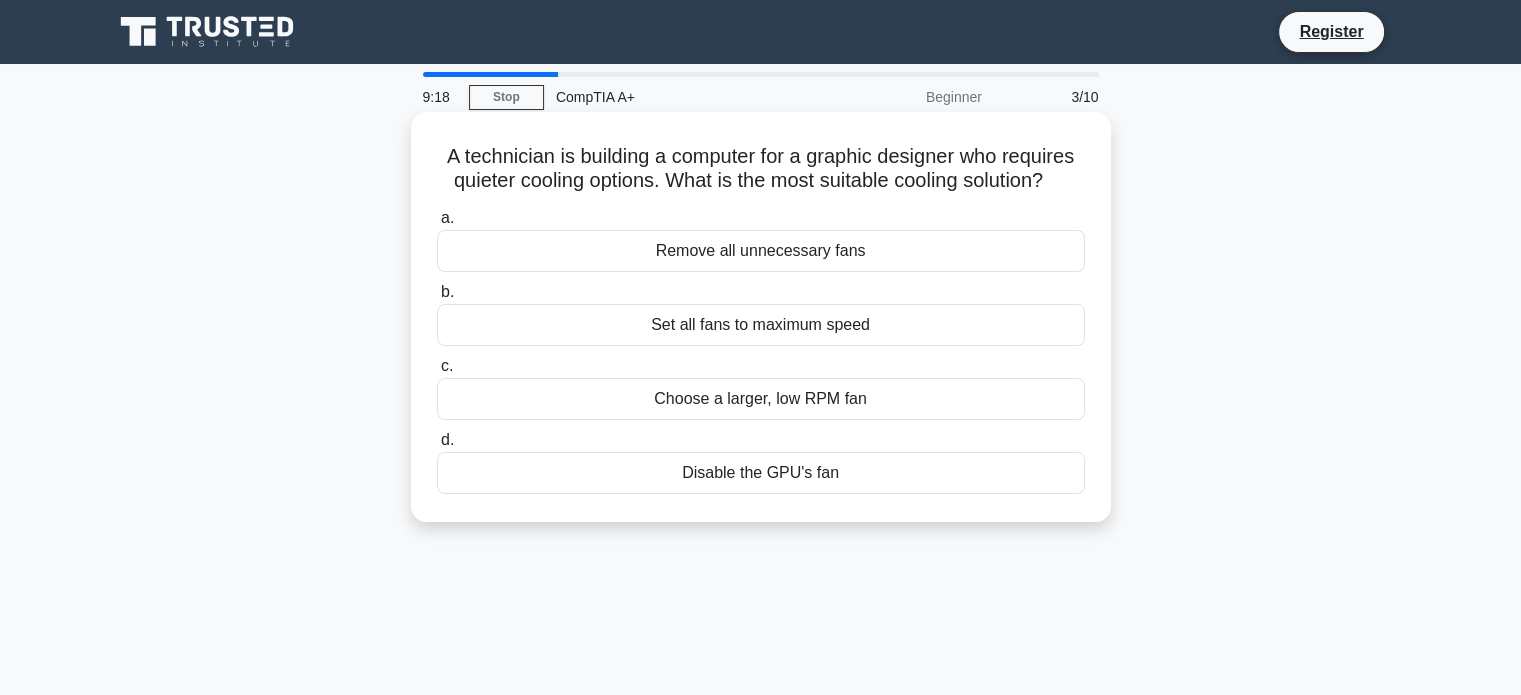 click on "Choose a larger, low RPM fan" at bounding box center [761, 399] 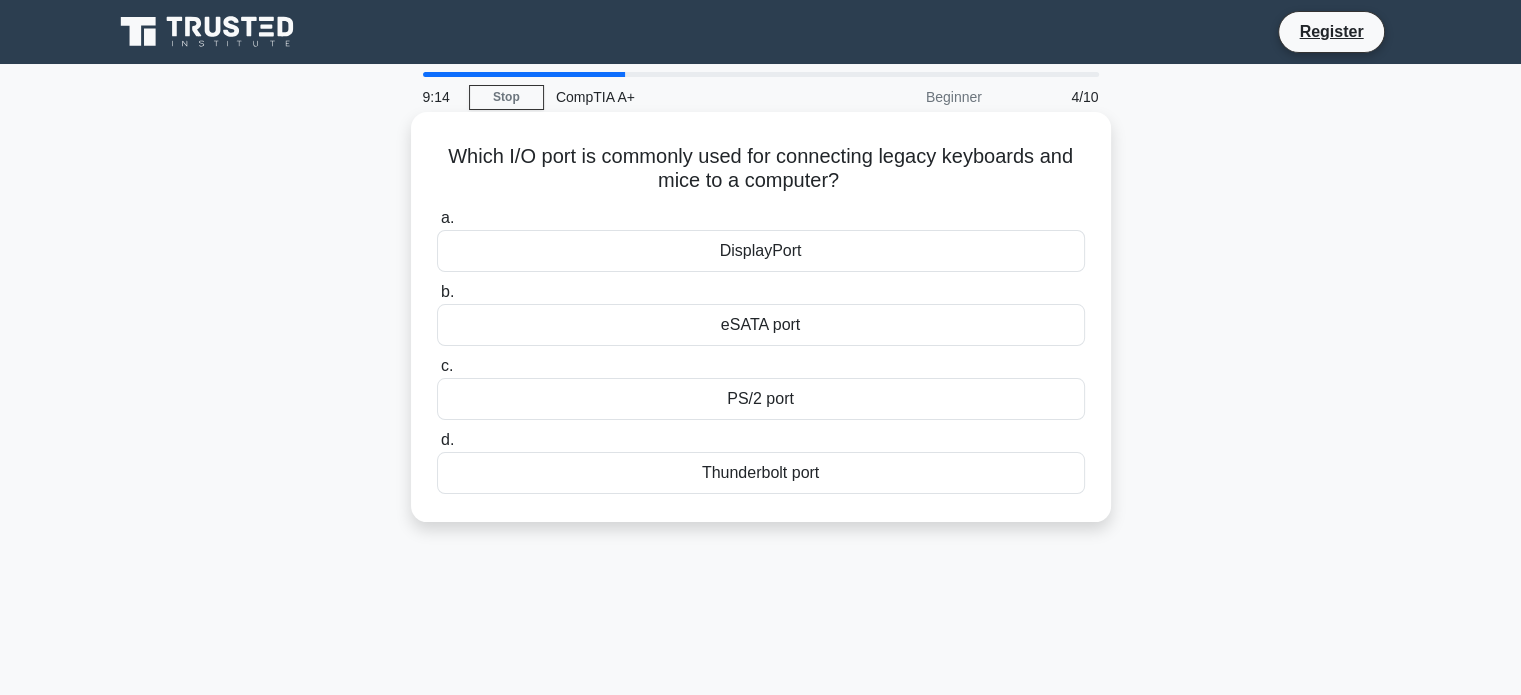 drag, startPoint x: 501, startPoint y: 161, endPoint x: 1011, endPoint y: 173, distance: 510.14114 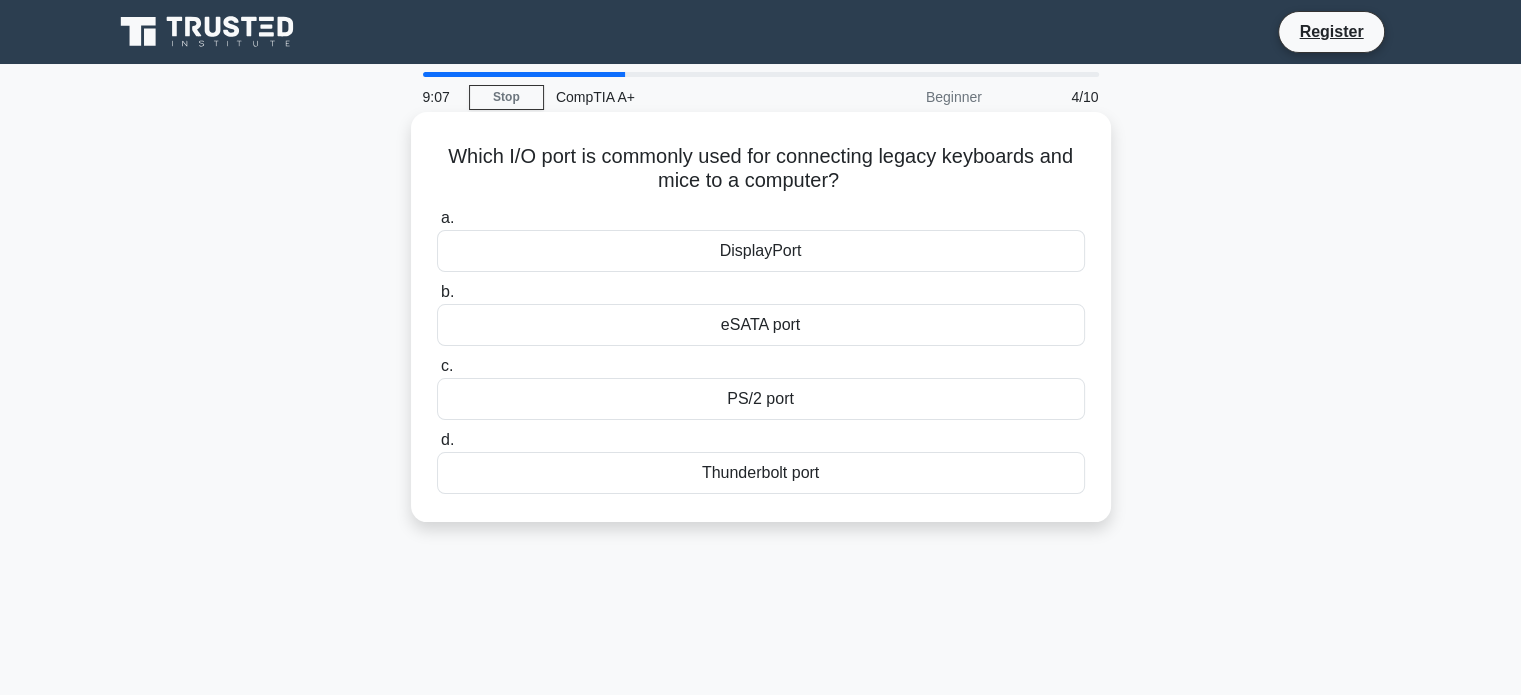 click on "eSATA port" at bounding box center [761, 325] 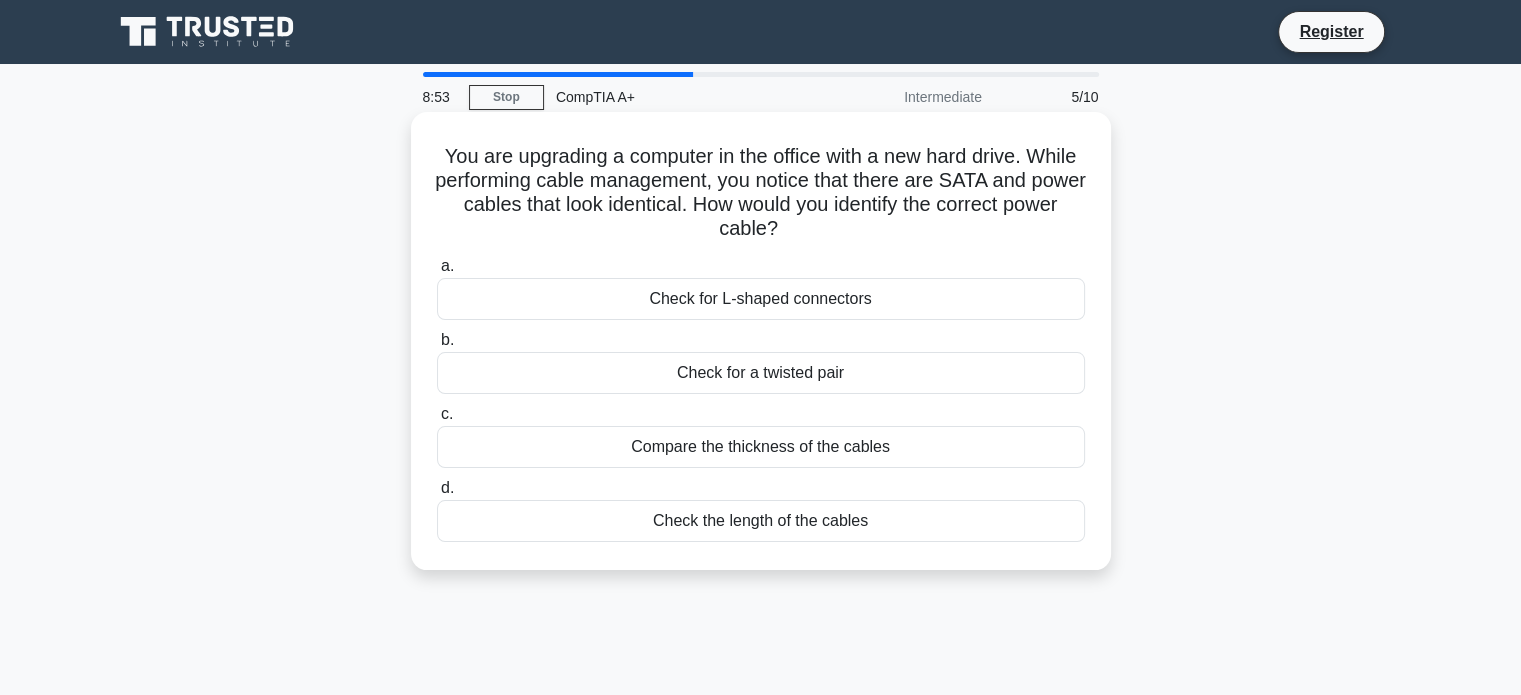 click on "Check for L-shaped connectors" at bounding box center [761, 299] 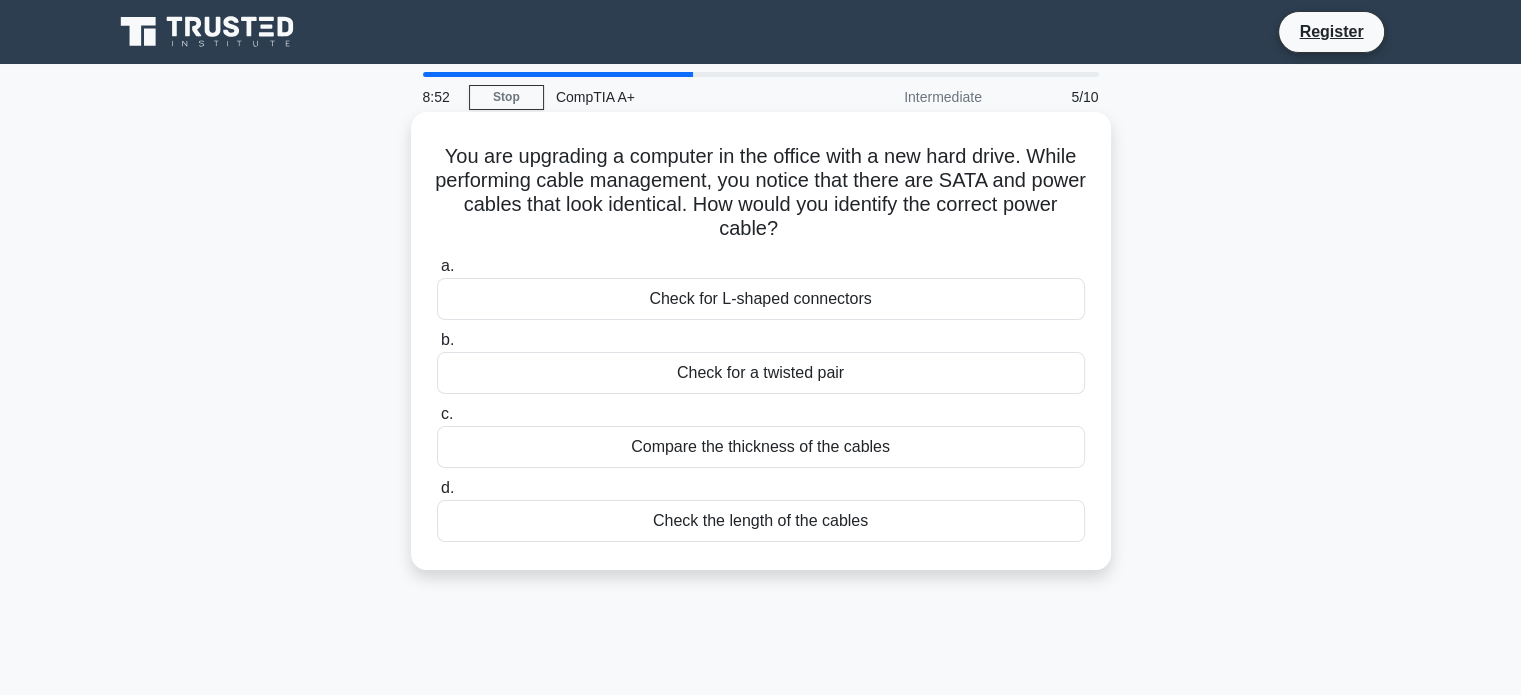 click on "Check for L-shaped connectors" at bounding box center [761, 299] 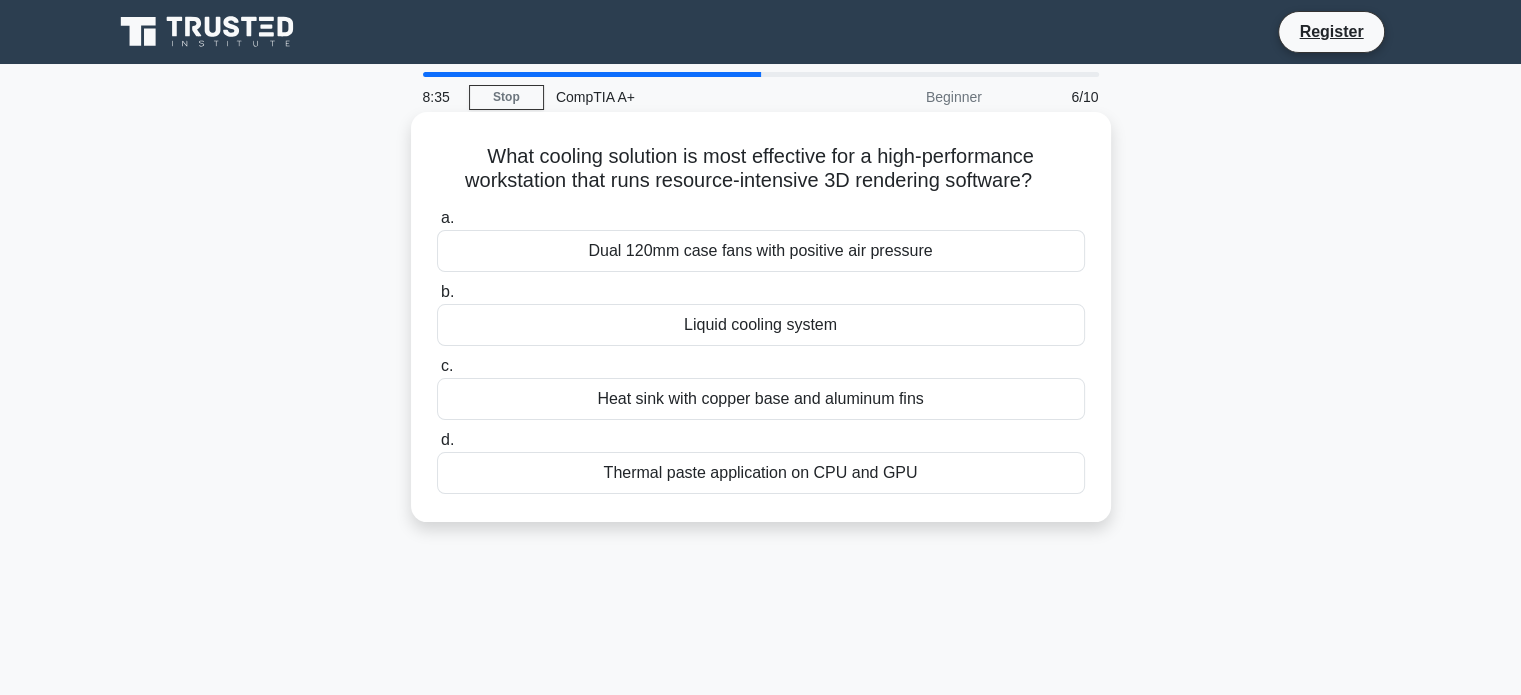 click on "Liquid cooling system" at bounding box center (761, 325) 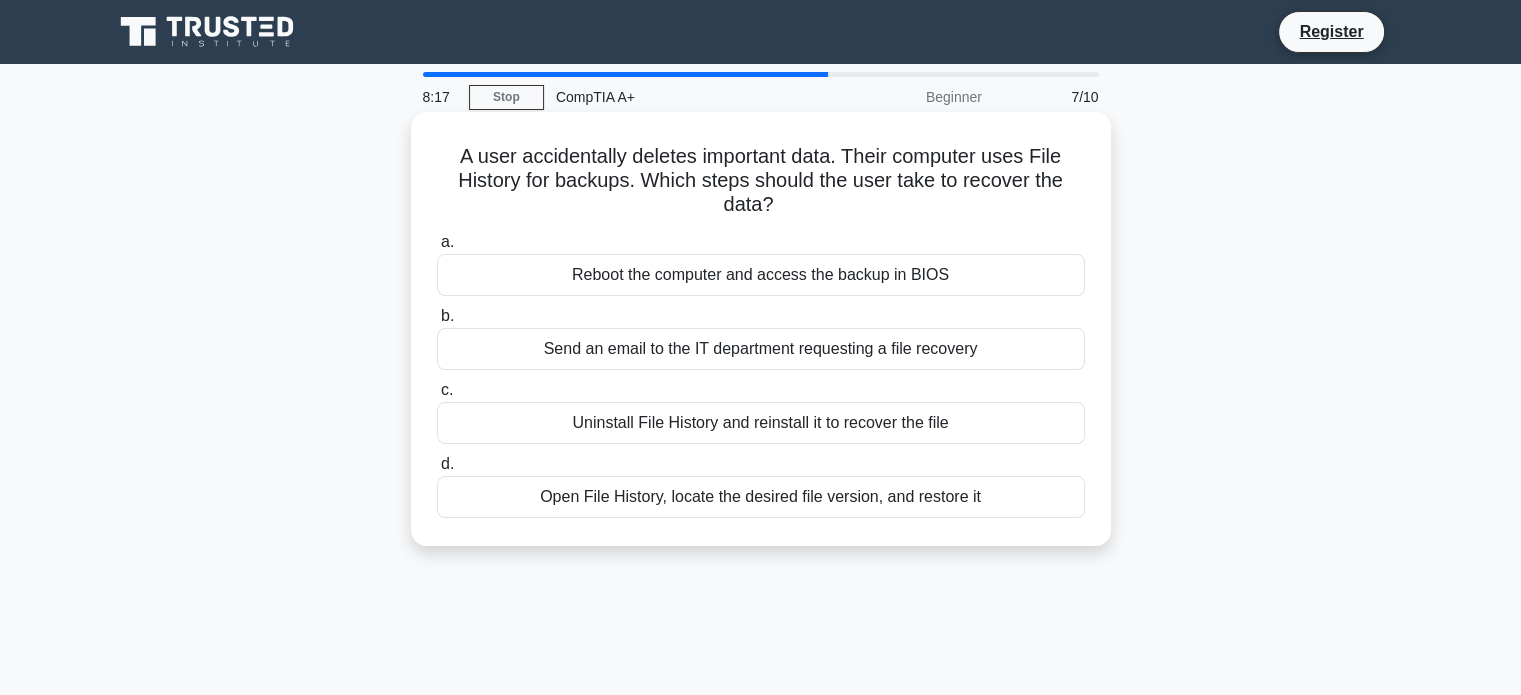 click on "Open File History, locate the desired file version, and restore it" at bounding box center (761, 497) 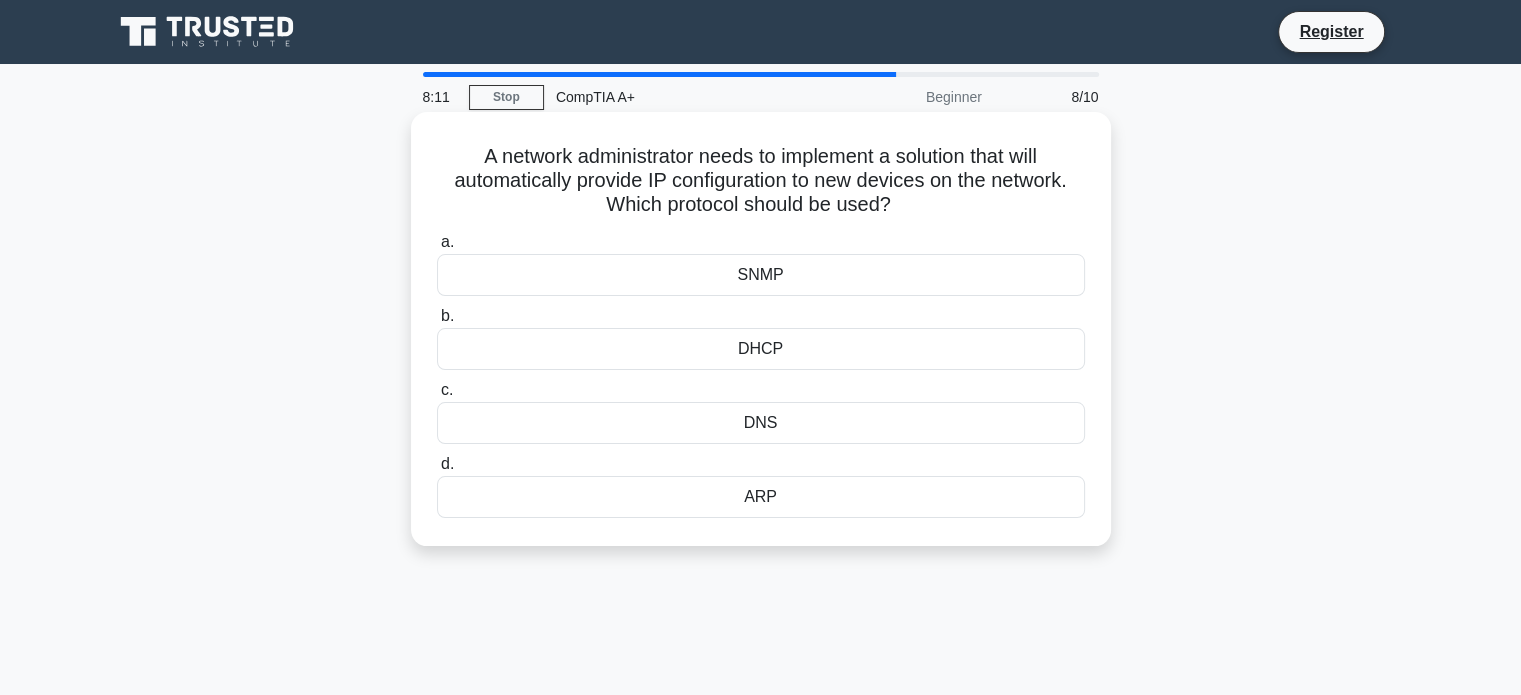 click on "DHCP" at bounding box center [761, 349] 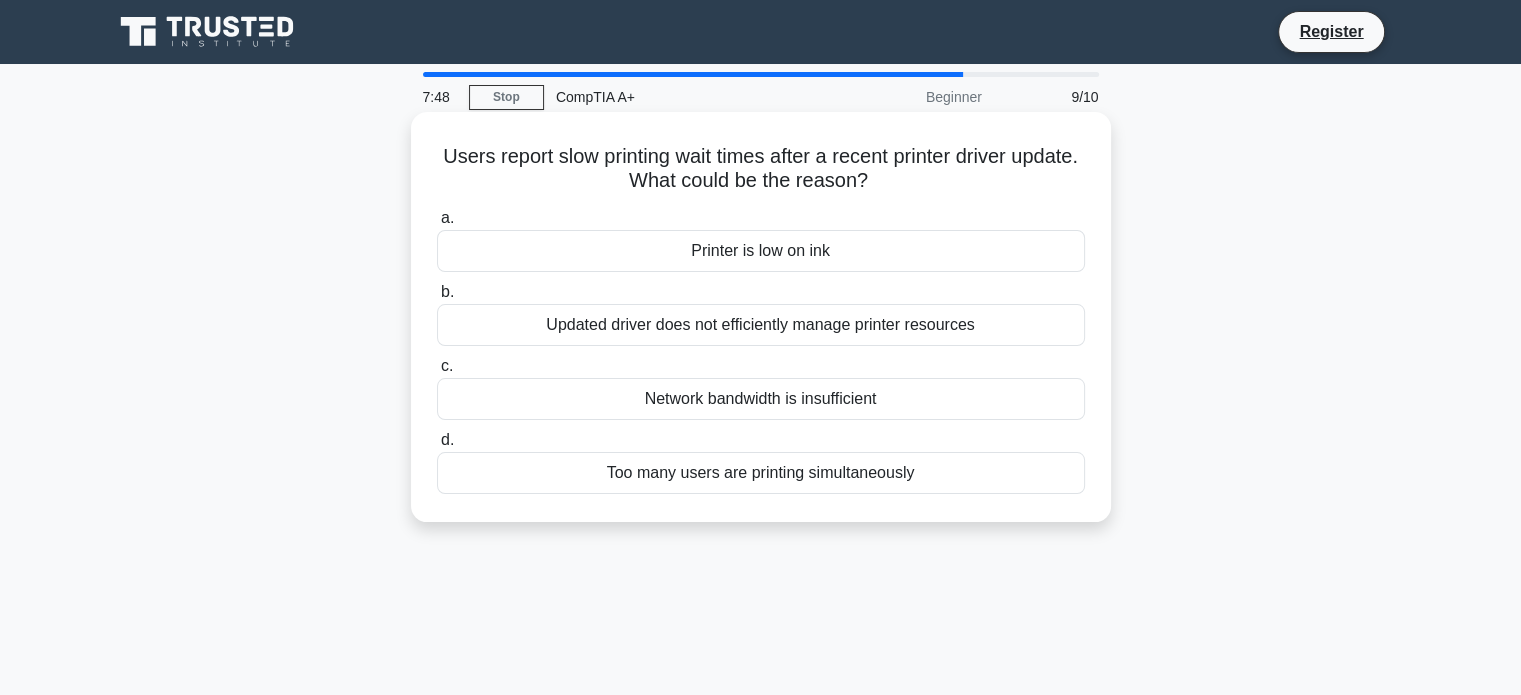 click on "Updated driver does not efficiently manage printer resources" at bounding box center [761, 325] 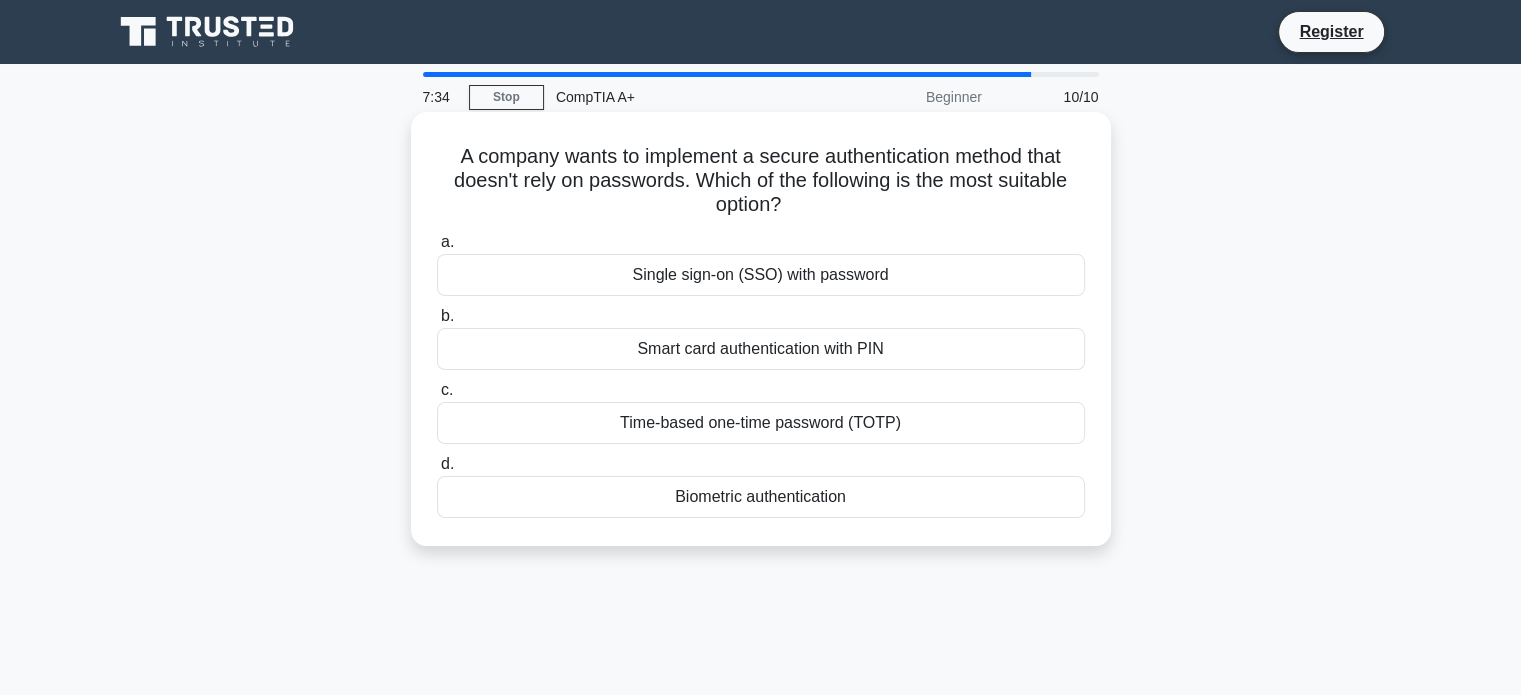 click on "Biometric authentication" at bounding box center (761, 497) 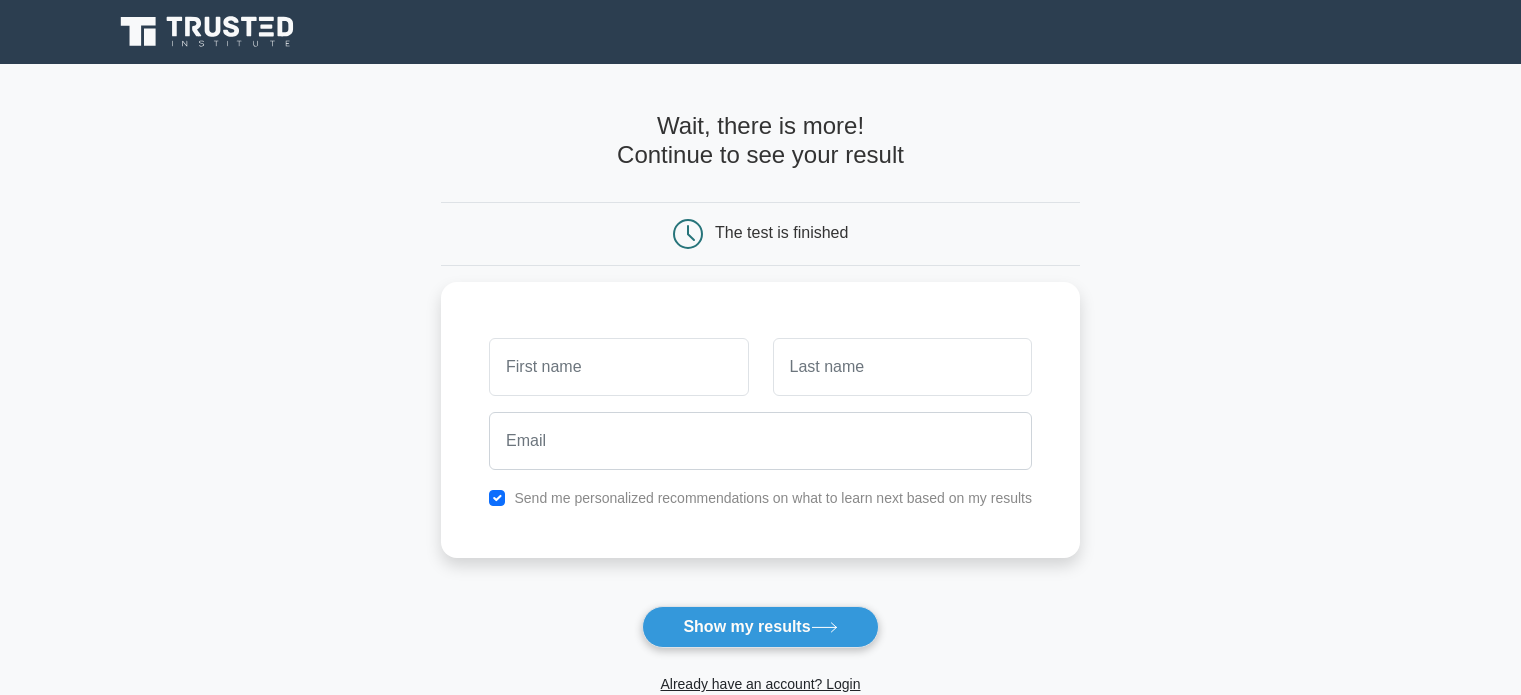 scroll, scrollTop: 0, scrollLeft: 0, axis: both 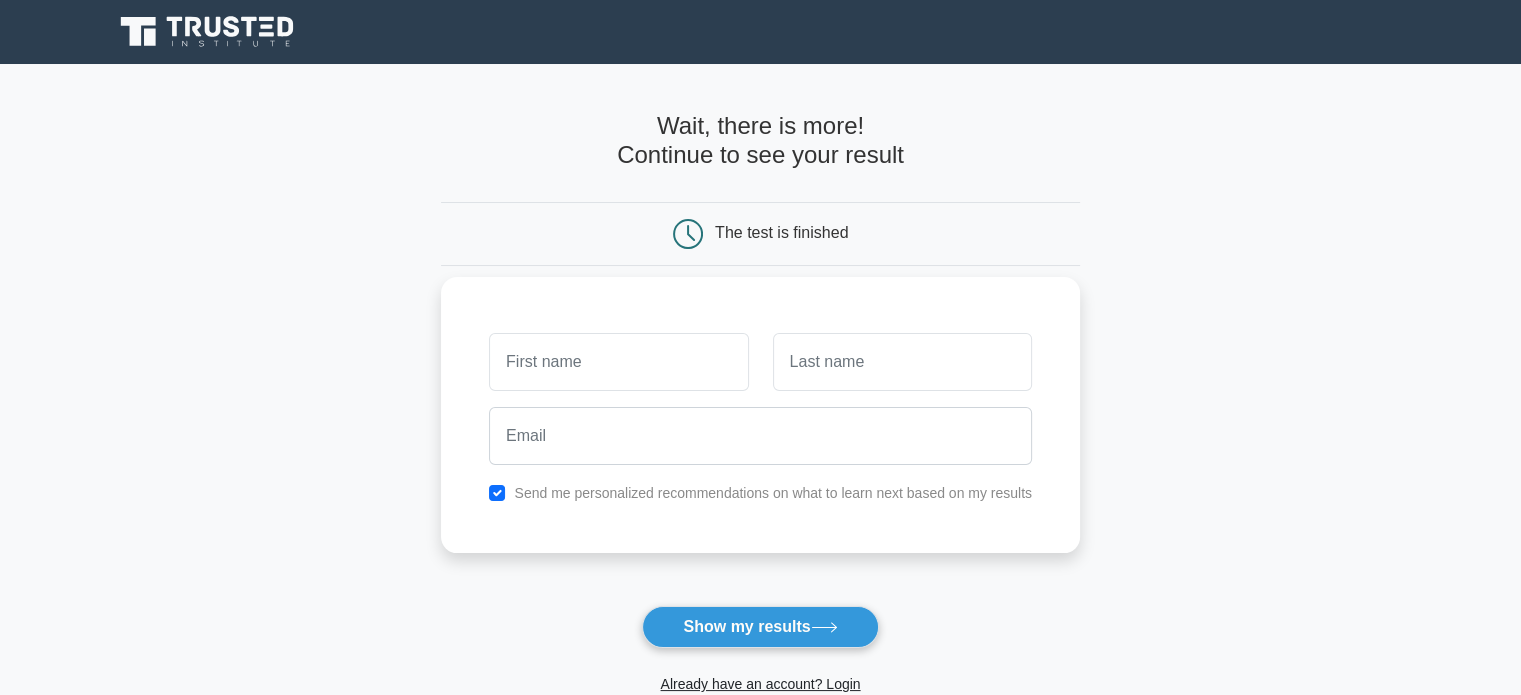 click at bounding box center (618, 362) 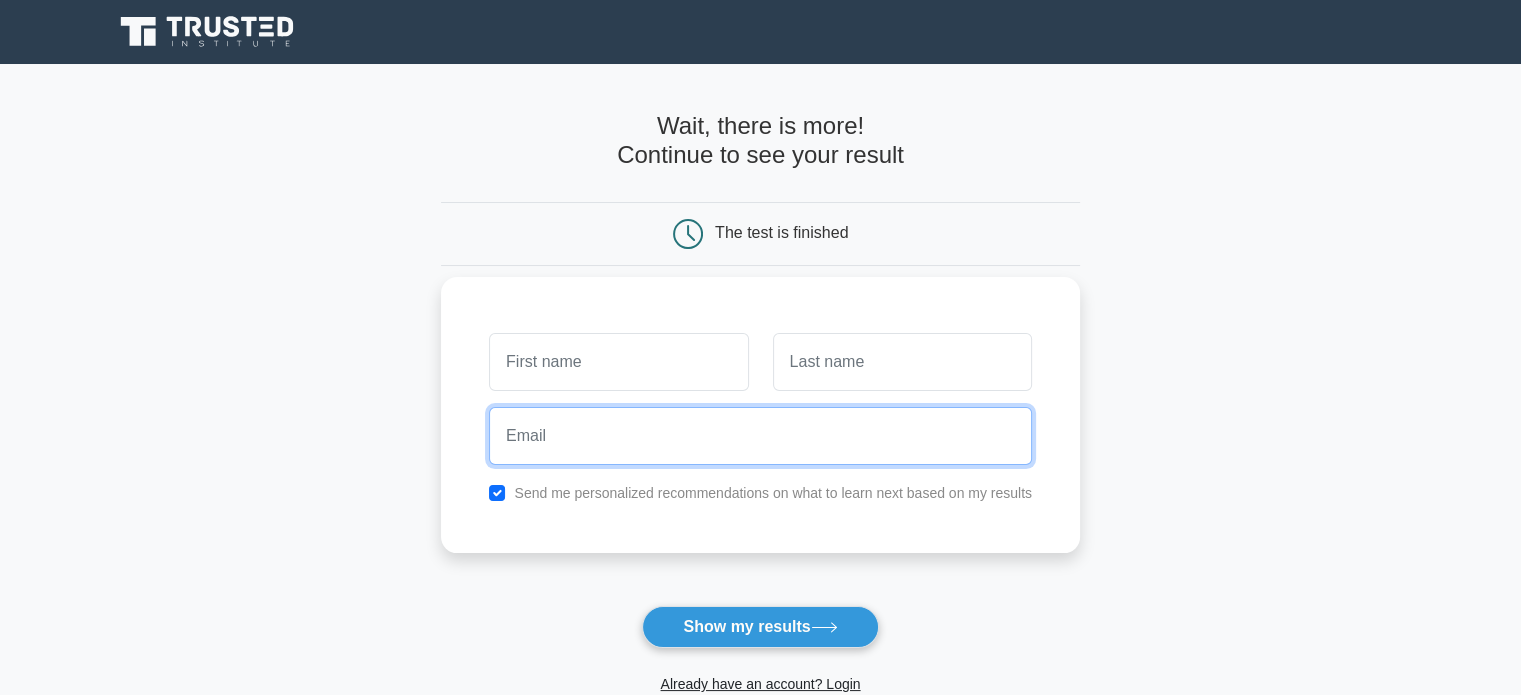 click at bounding box center [760, 436] 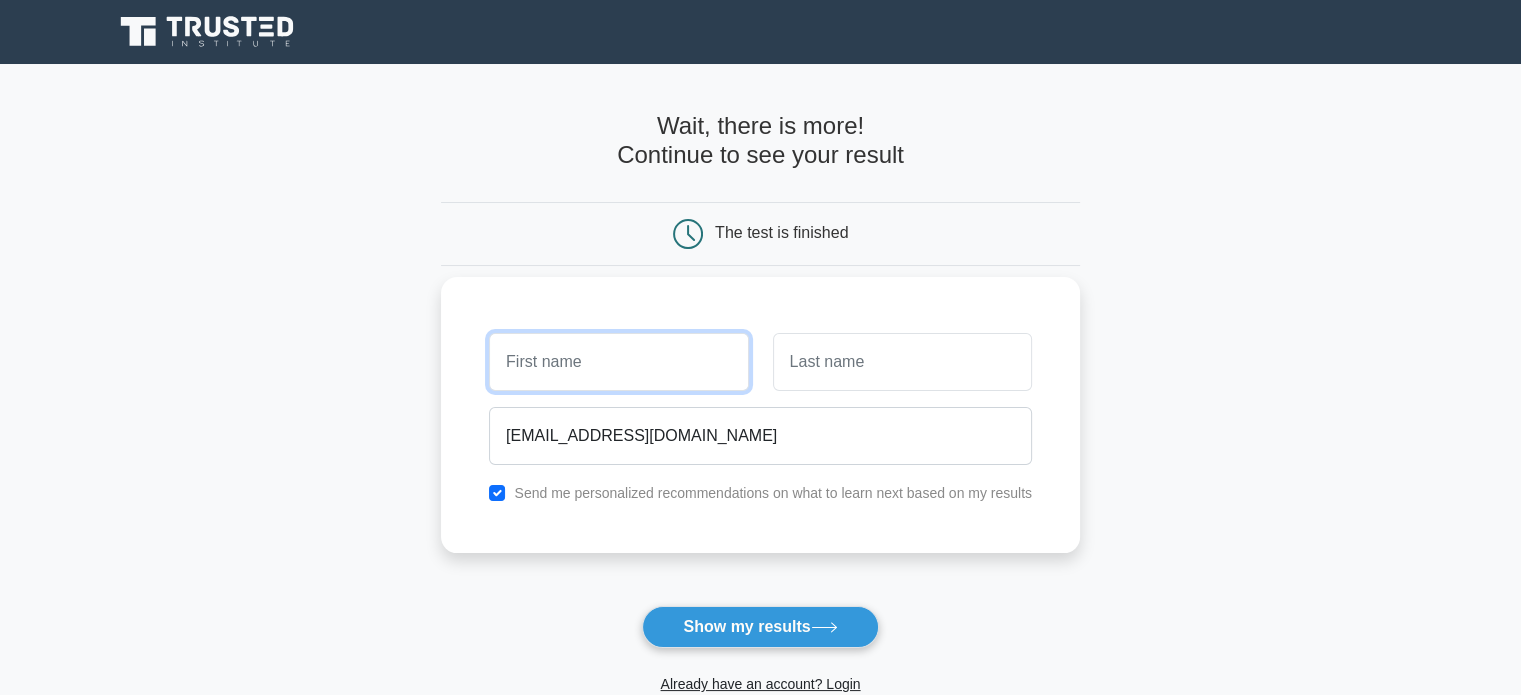 click at bounding box center (618, 362) 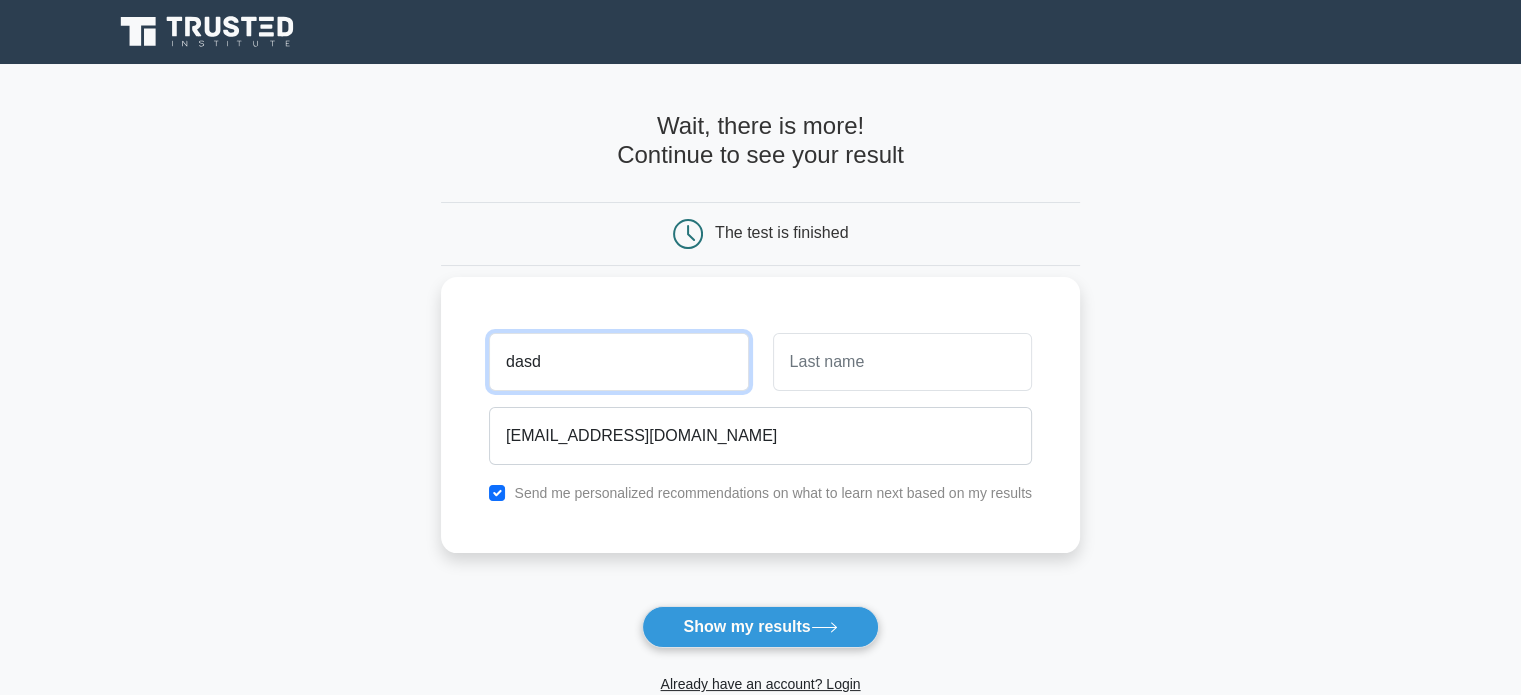 type on "dasd" 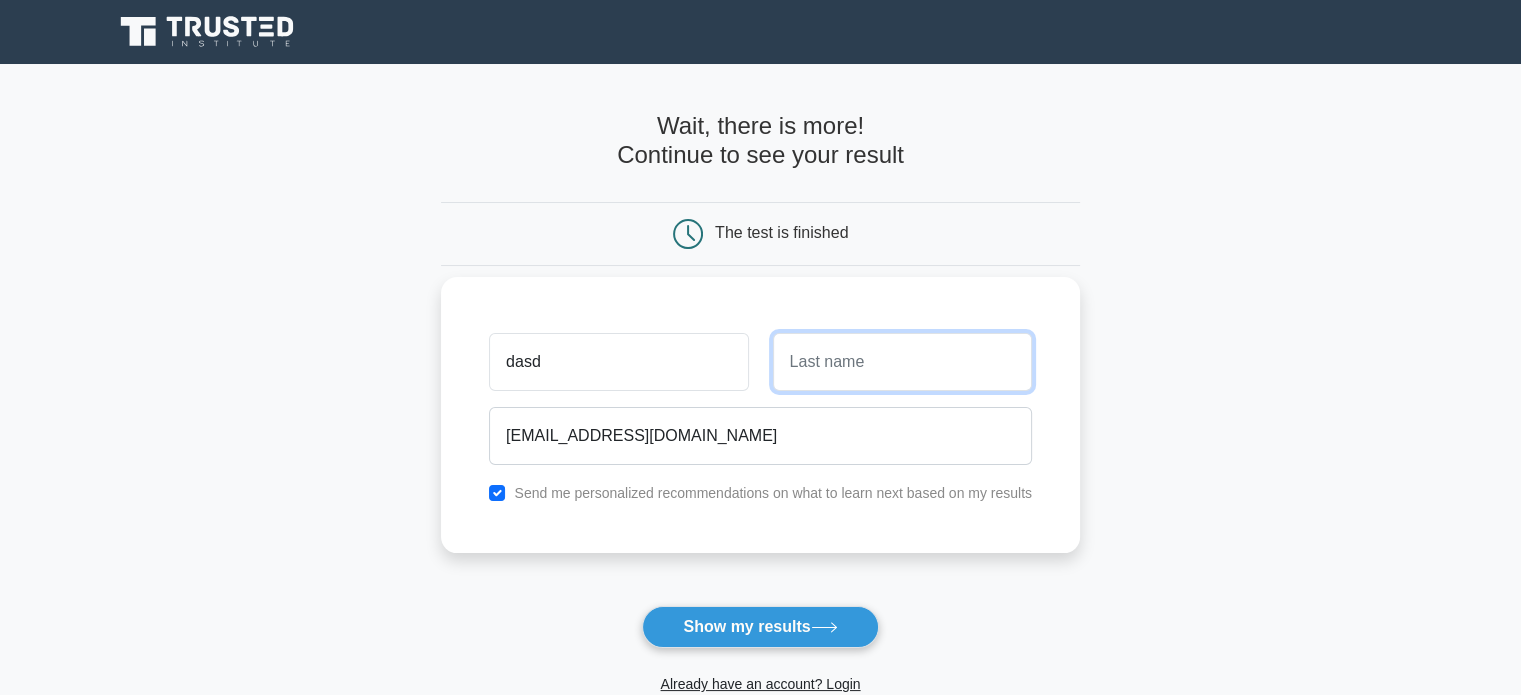 click at bounding box center (902, 362) 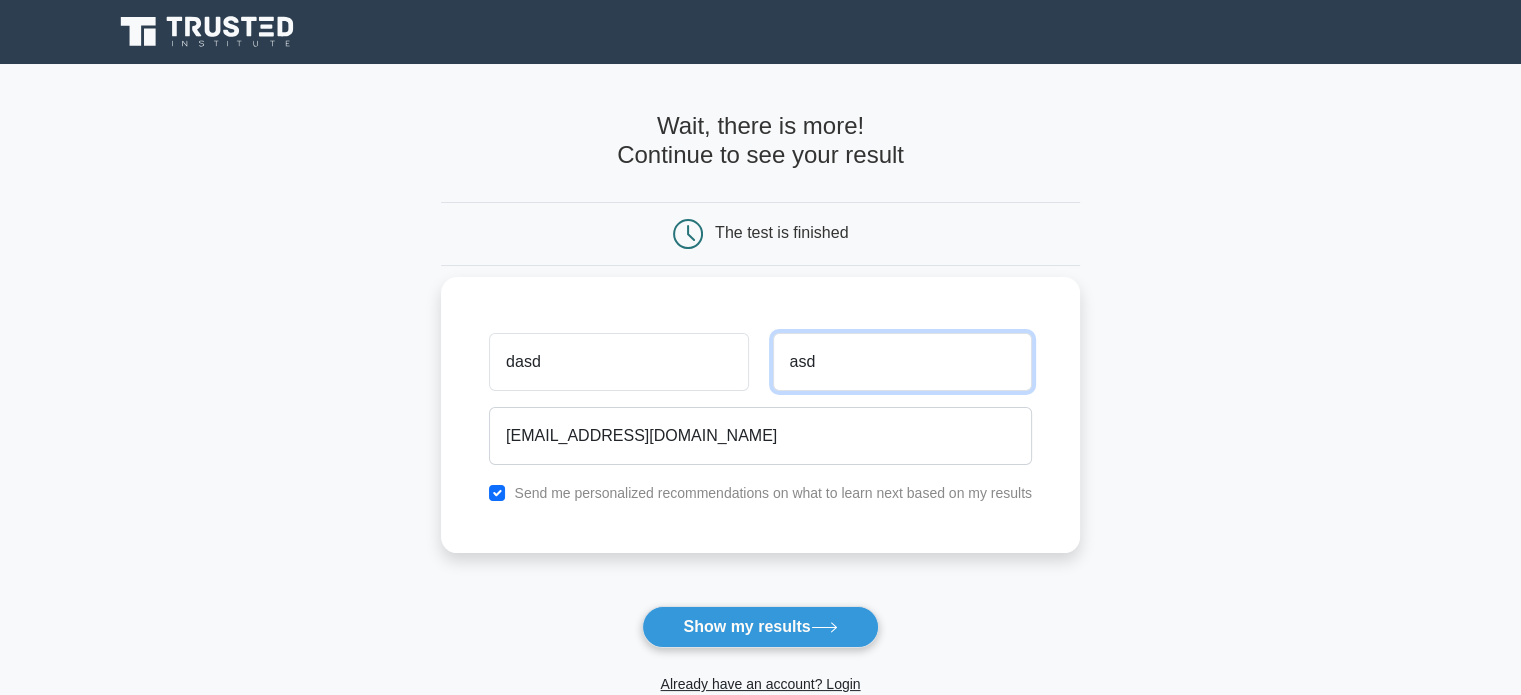 type on "asd" 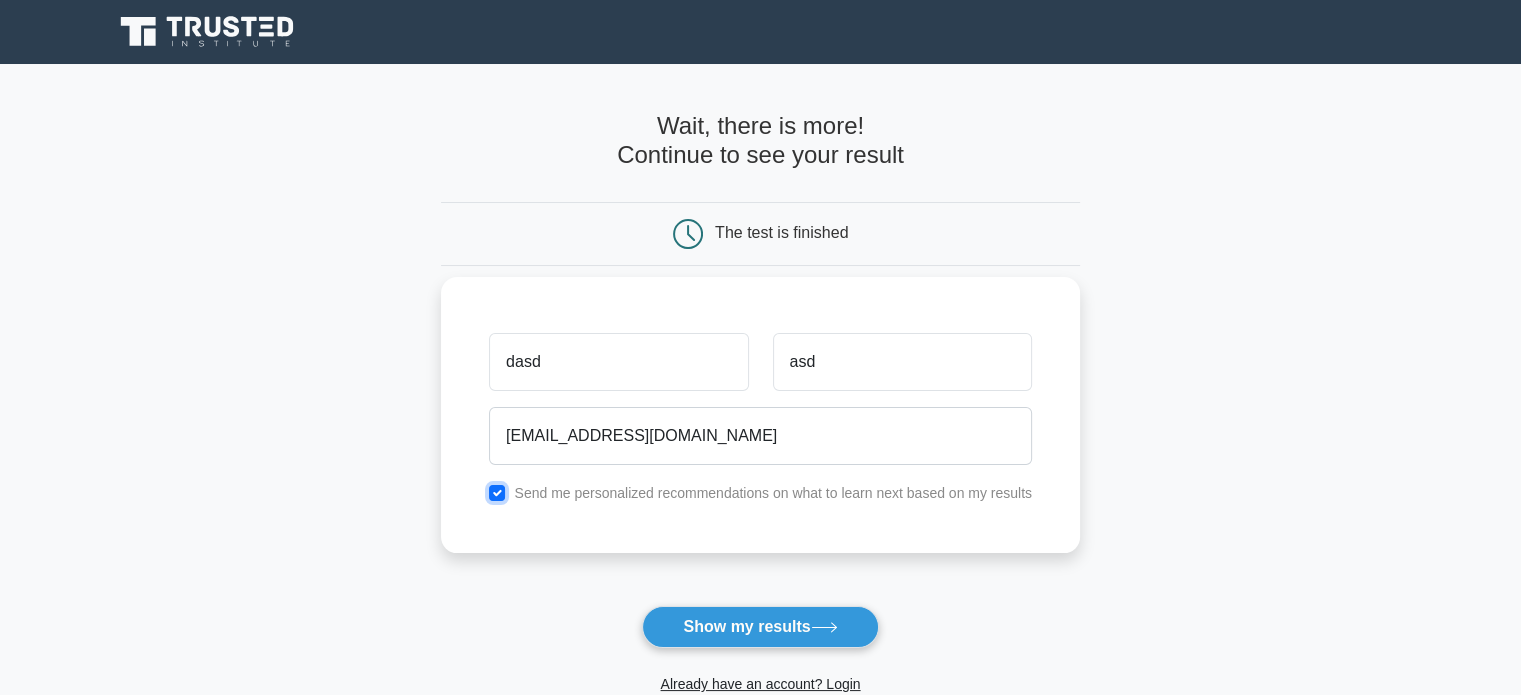 click at bounding box center [497, 493] 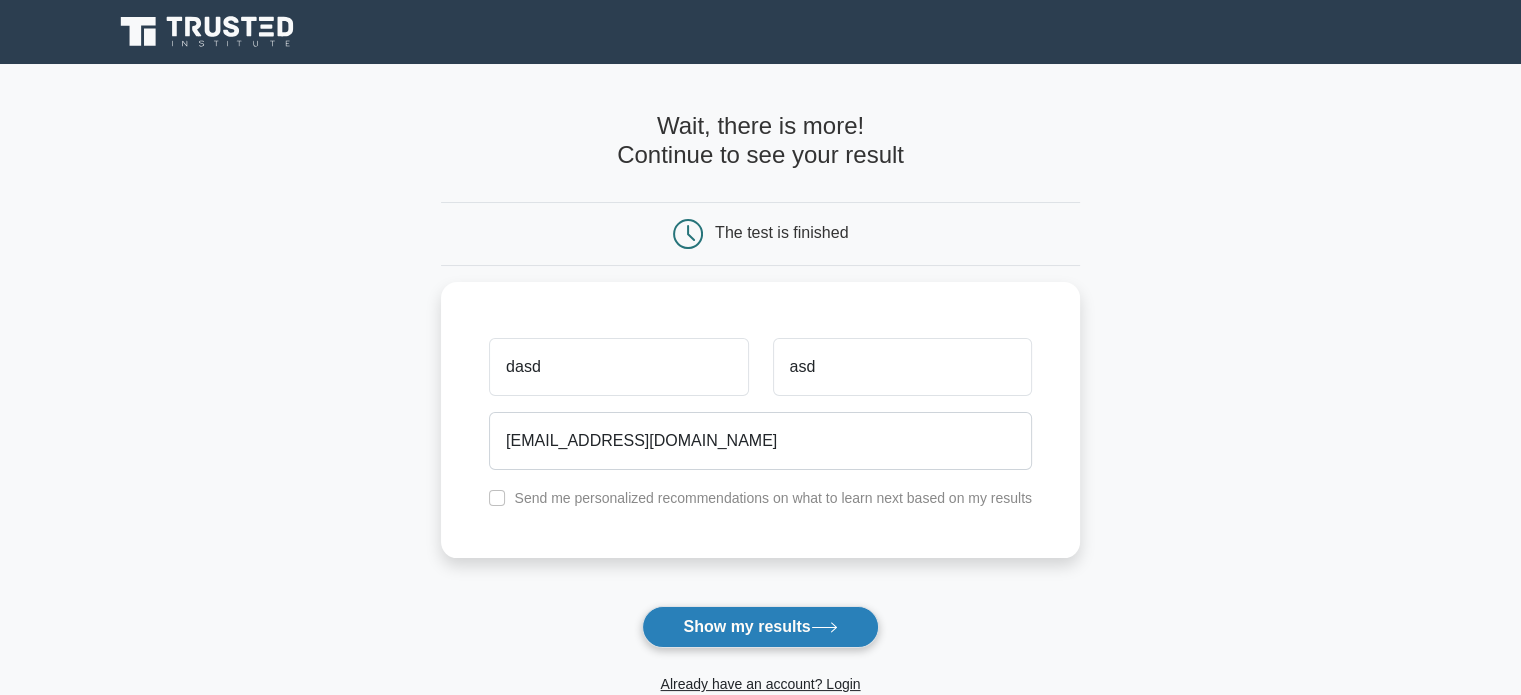 click on "Show my results" at bounding box center [760, 627] 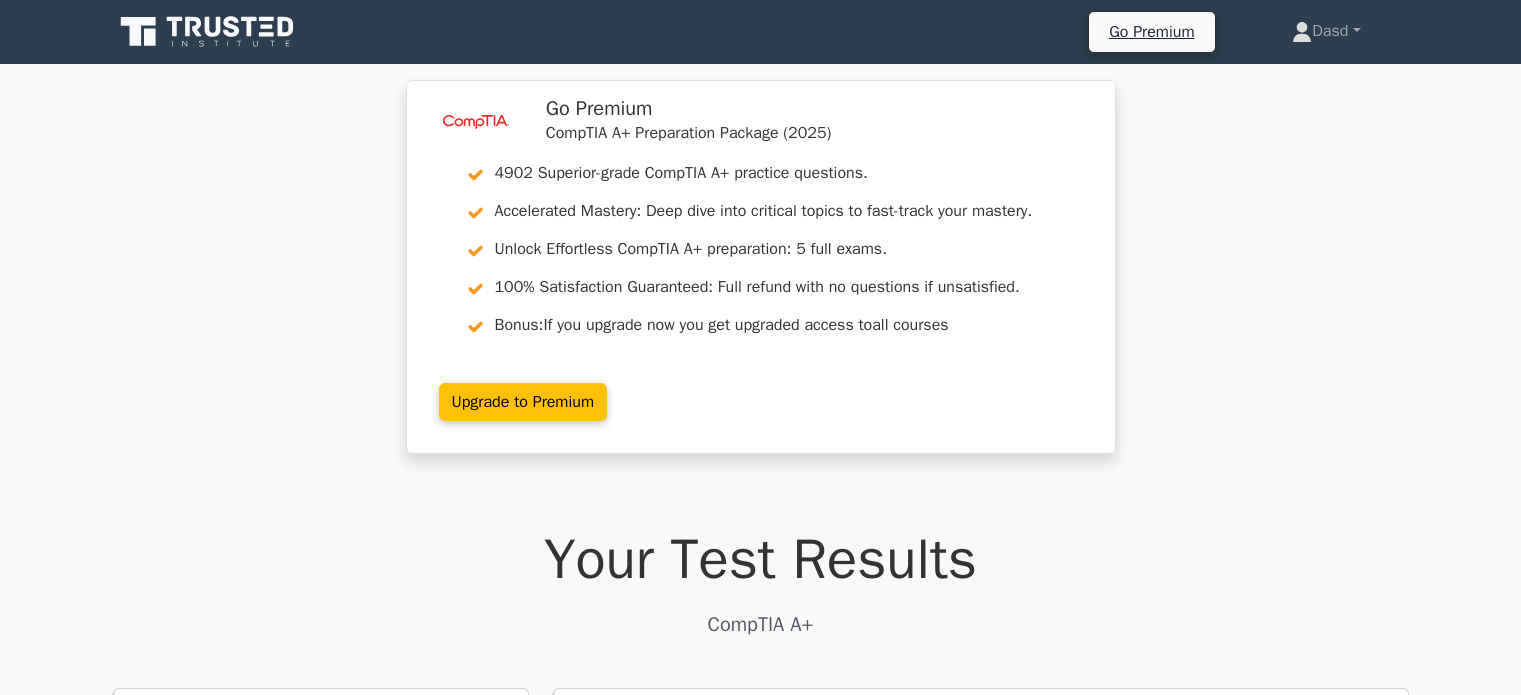 scroll, scrollTop: 0, scrollLeft: 0, axis: both 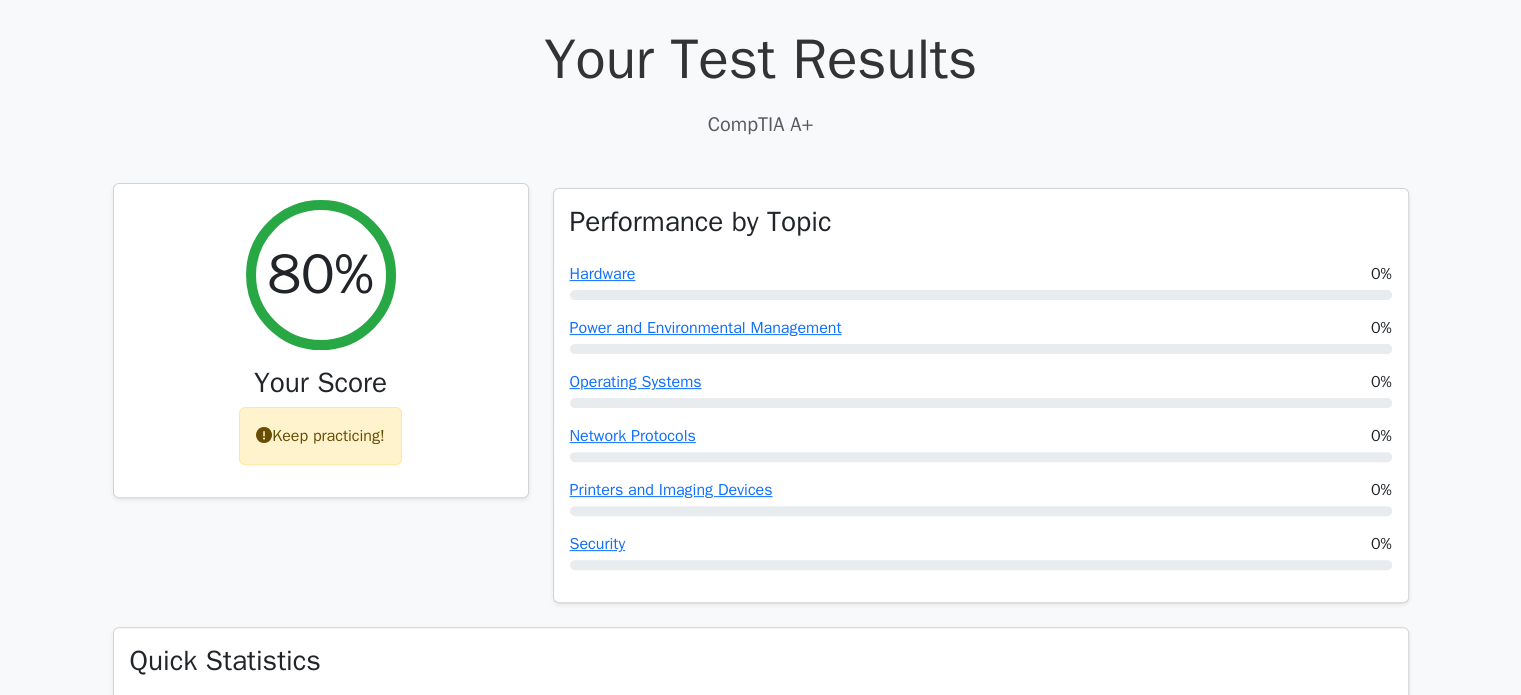 click on "80%
Your Score
Keep practicing!" at bounding box center [321, 341] 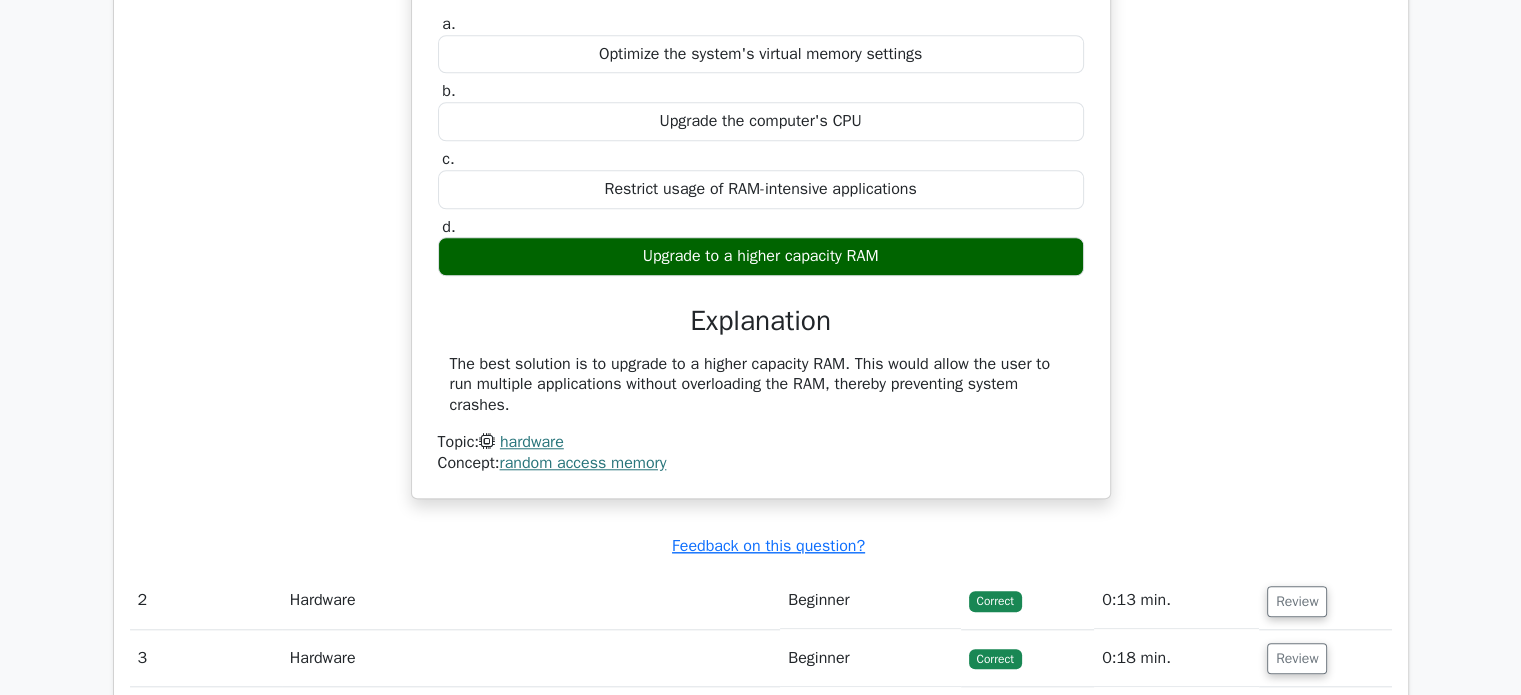 scroll, scrollTop: 2000, scrollLeft: 0, axis: vertical 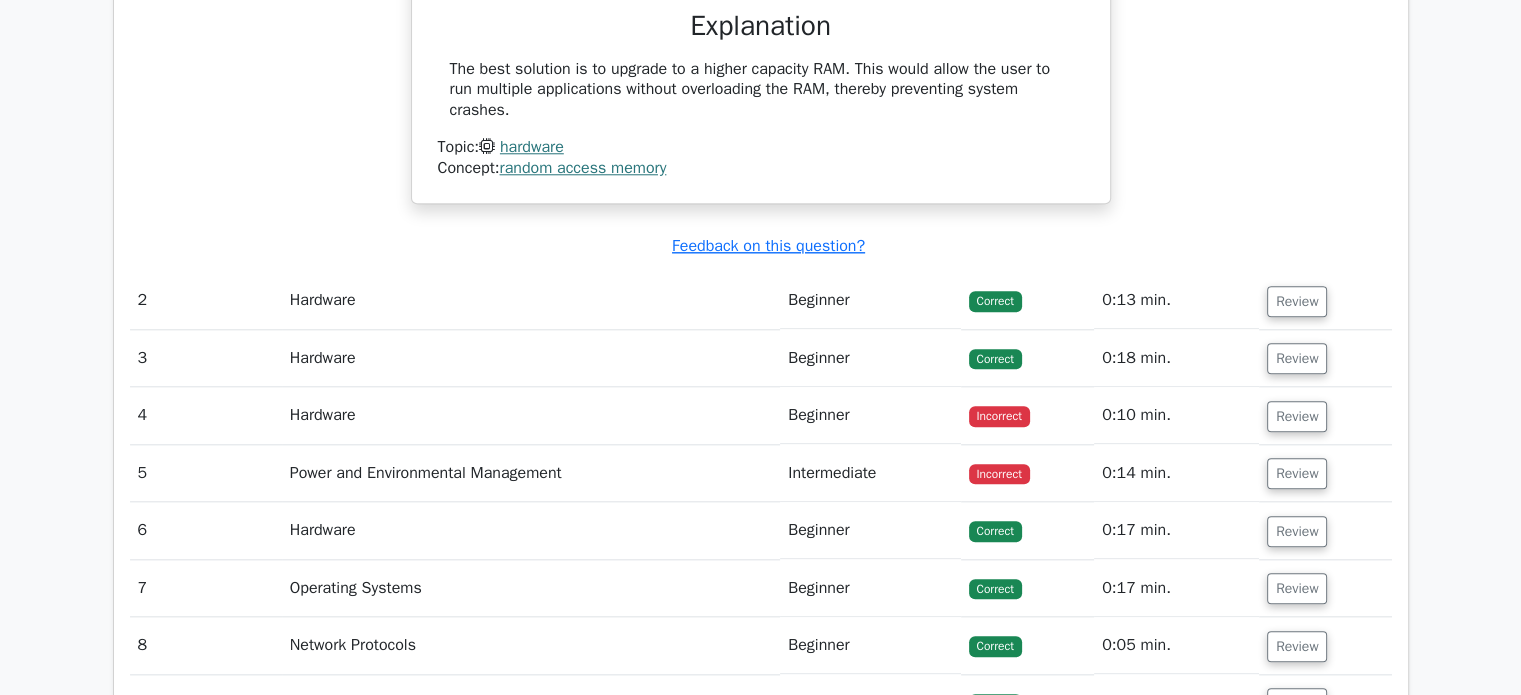 click on "Hardware" at bounding box center (531, 415) 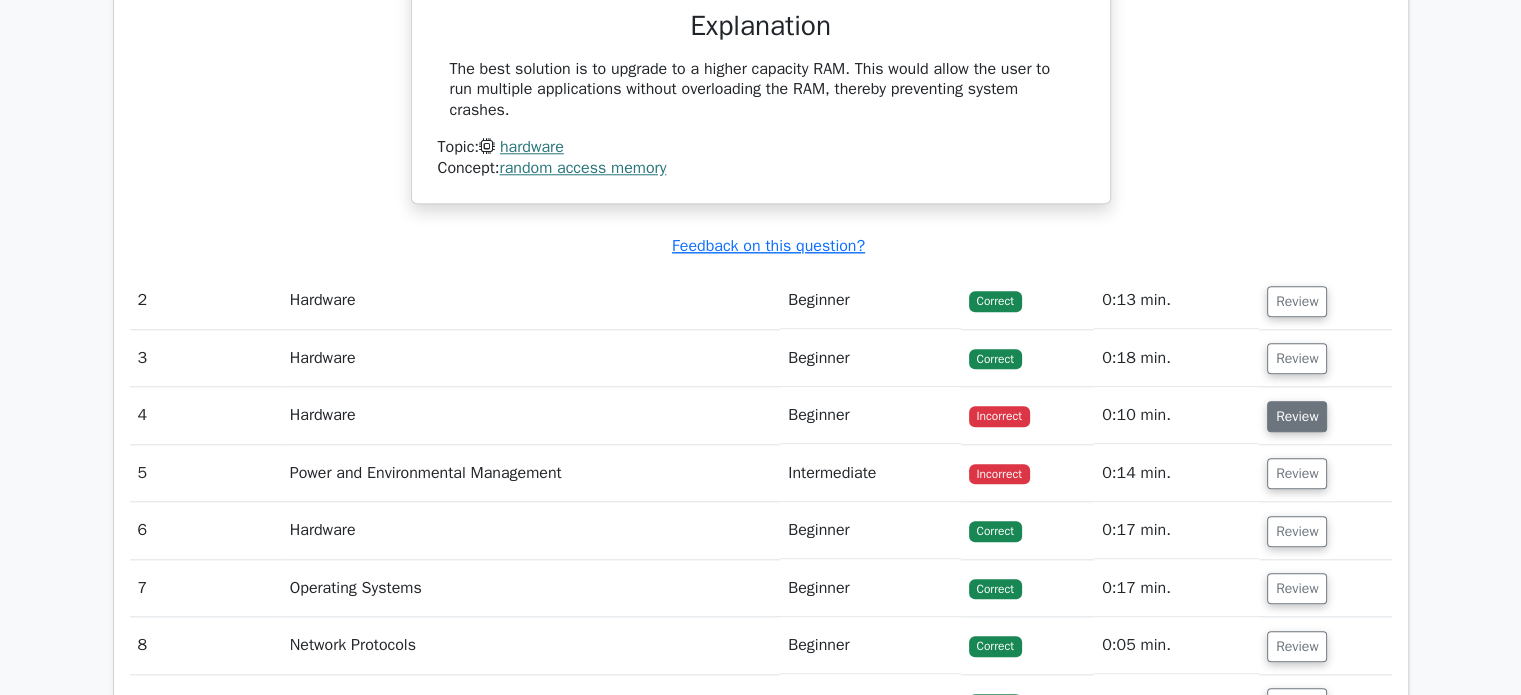 click on "Review" at bounding box center [1297, 416] 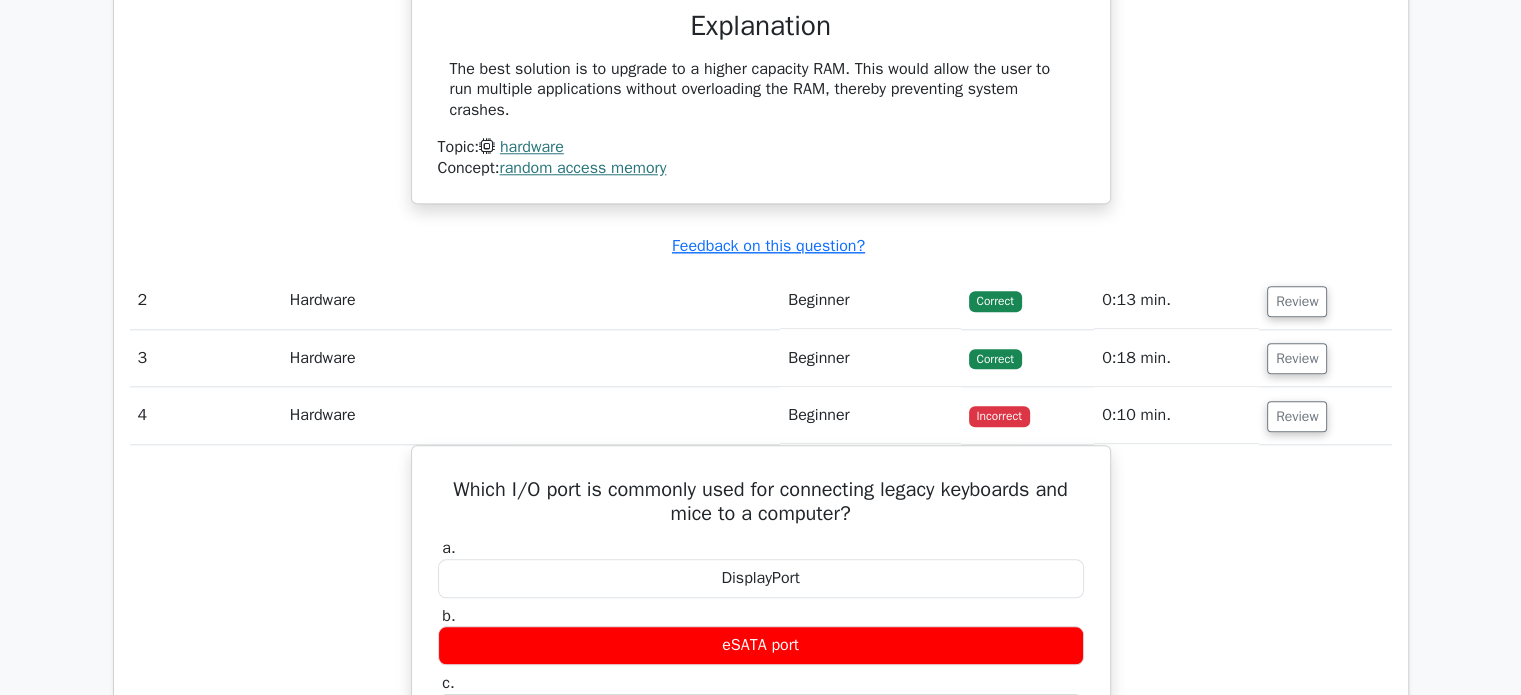 scroll, scrollTop: 2200, scrollLeft: 0, axis: vertical 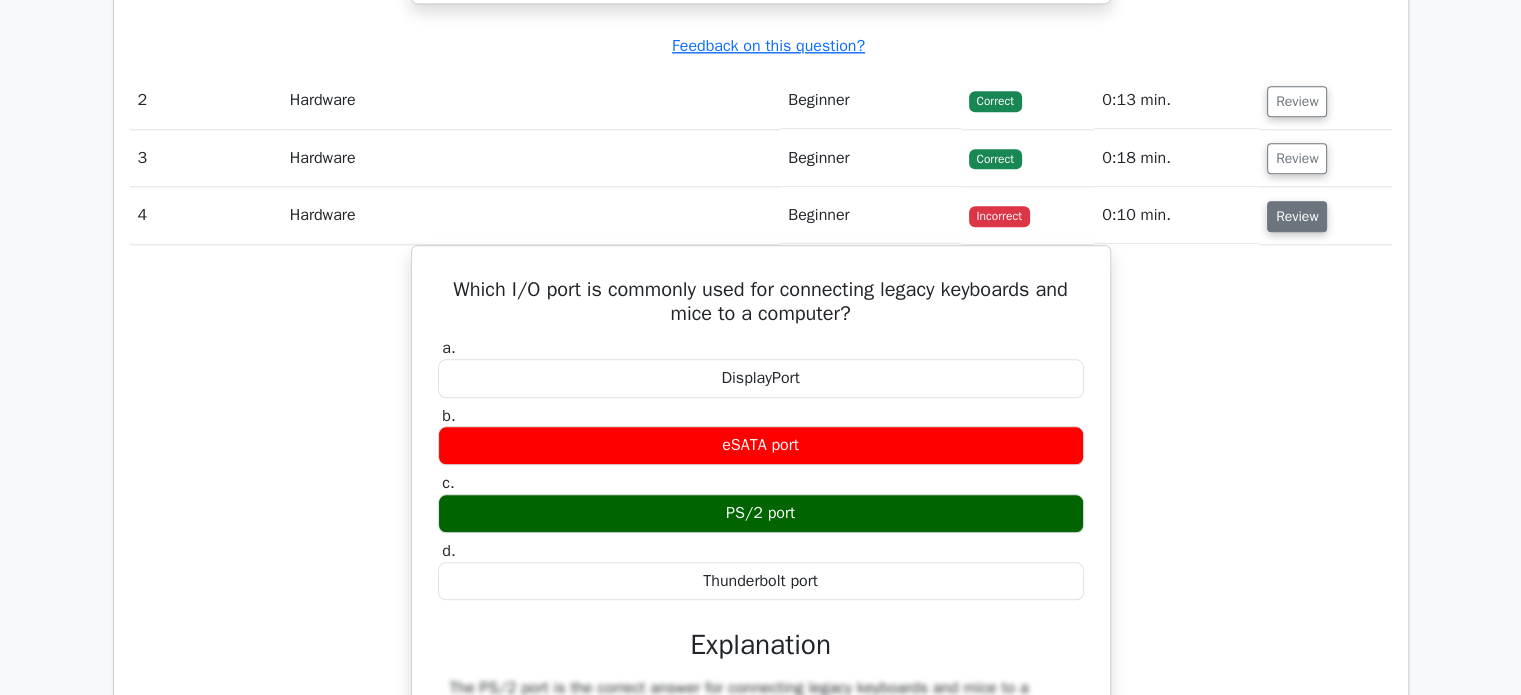 click on "Review" at bounding box center (1297, 216) 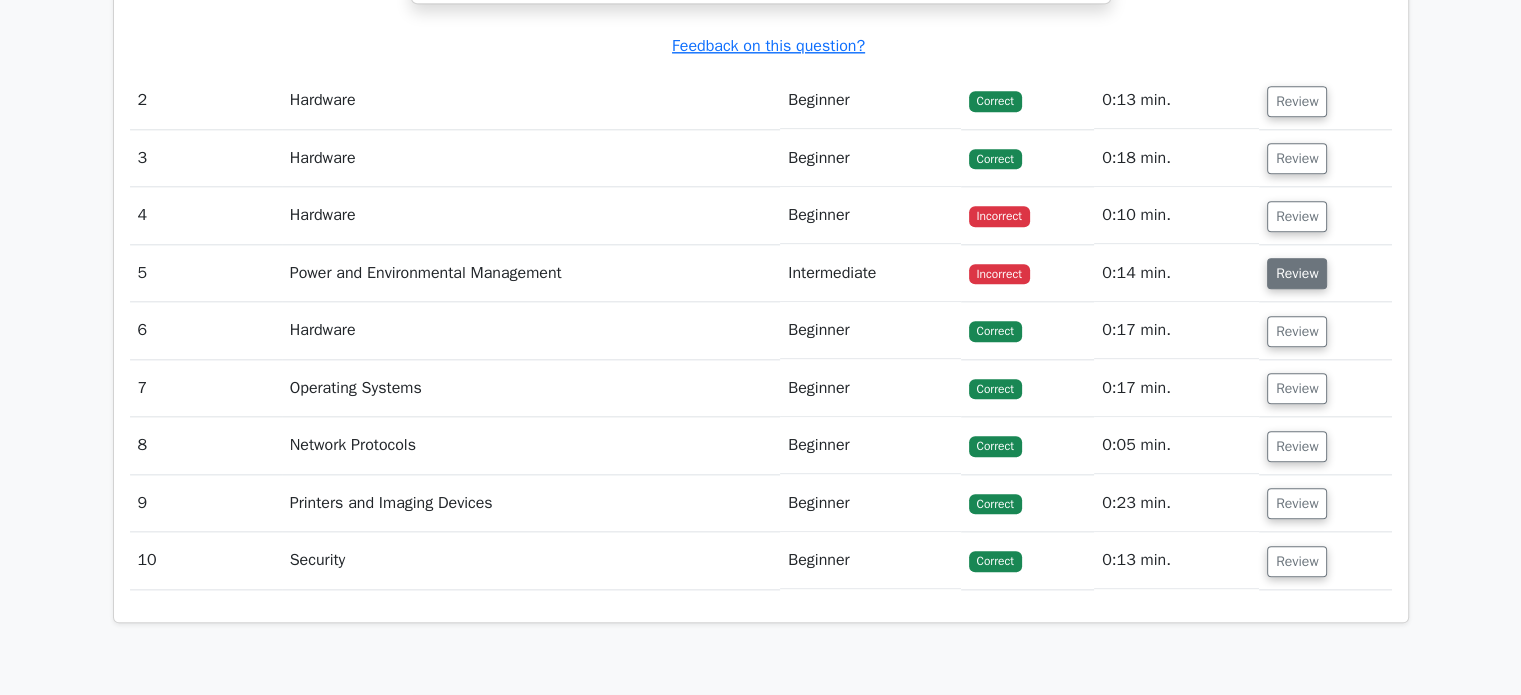 click on "Review" at bounding box center (1297, 273) 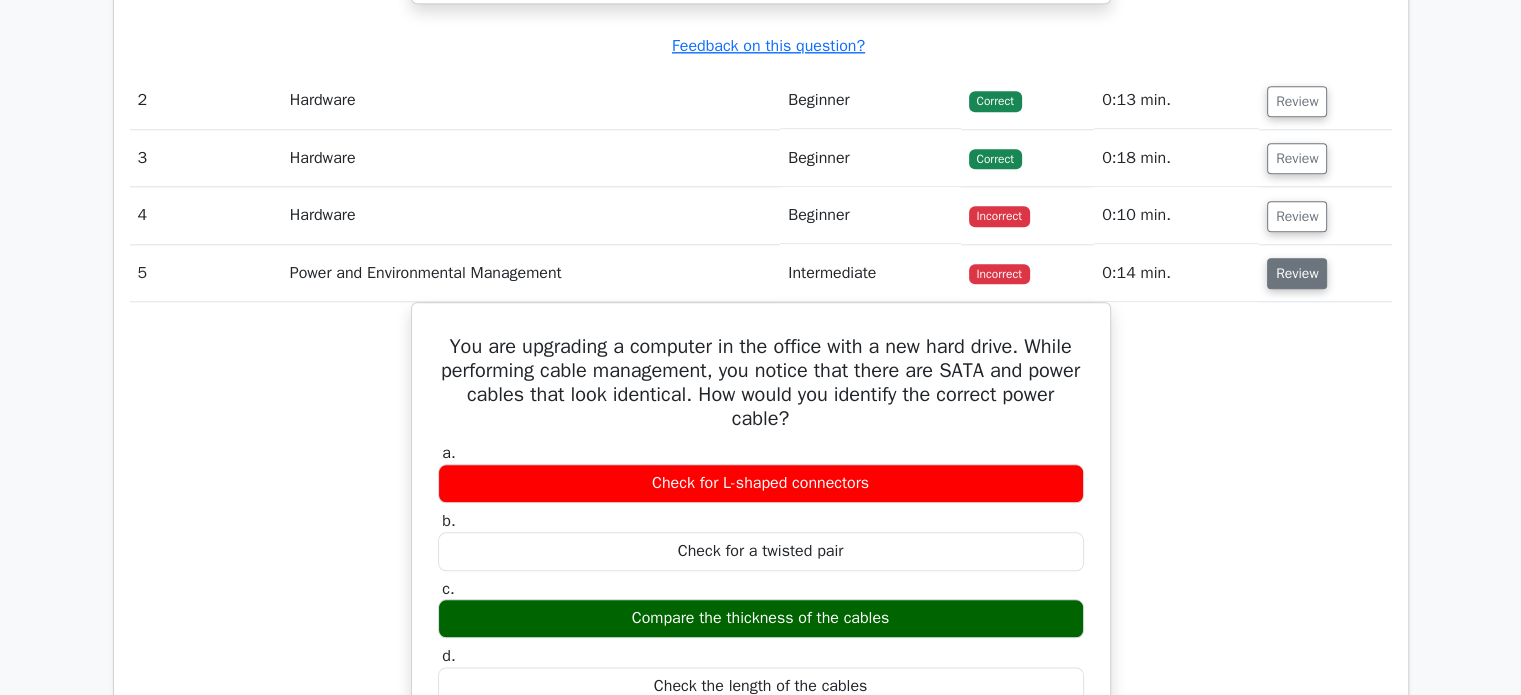 click on "Review" at bounding box center [1297, 273] 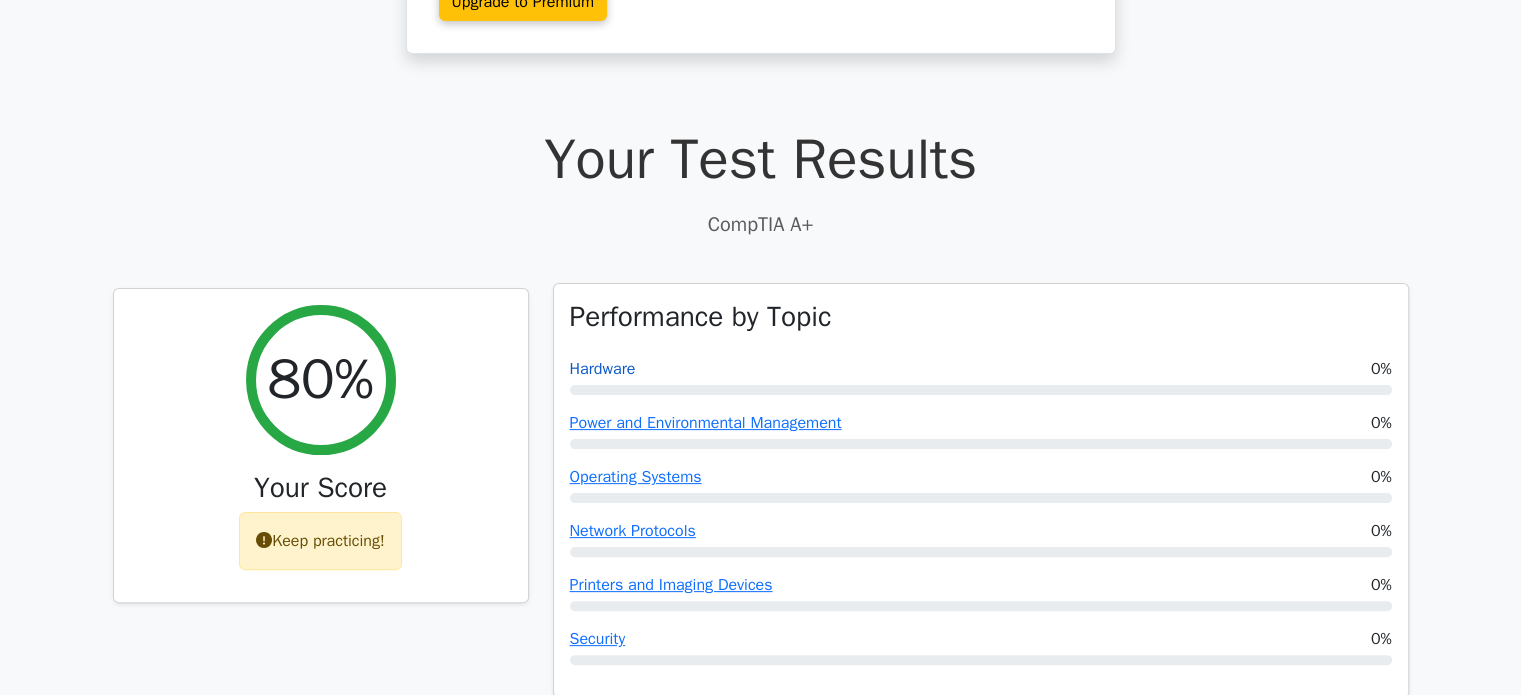scroll, scrollTop: 0, scrollLeft: 0, axis: both 